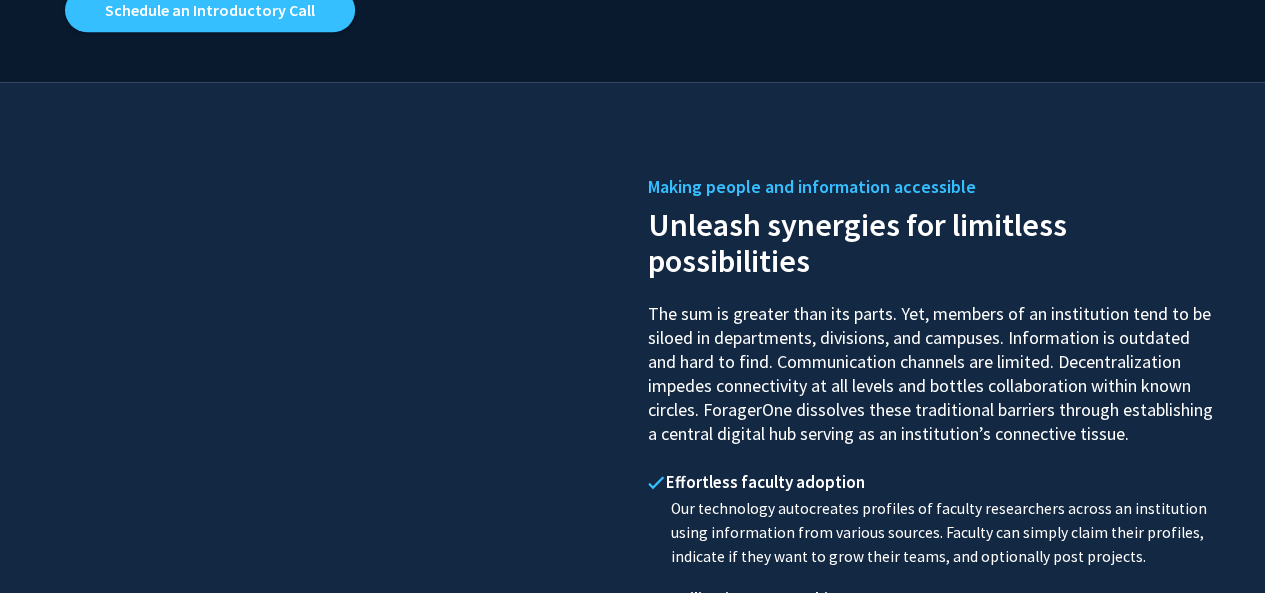 scroll, scrollTop: 781, scrollLeft: 0, axis: vertical 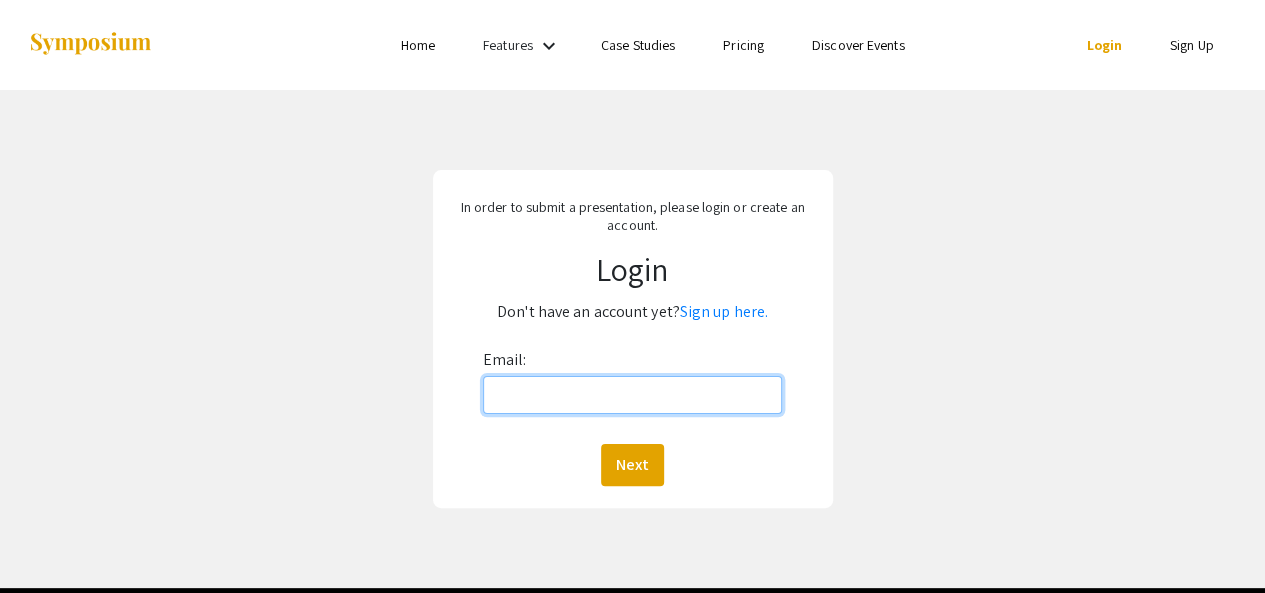 click on "Email:" at bounding box center [633, 395] 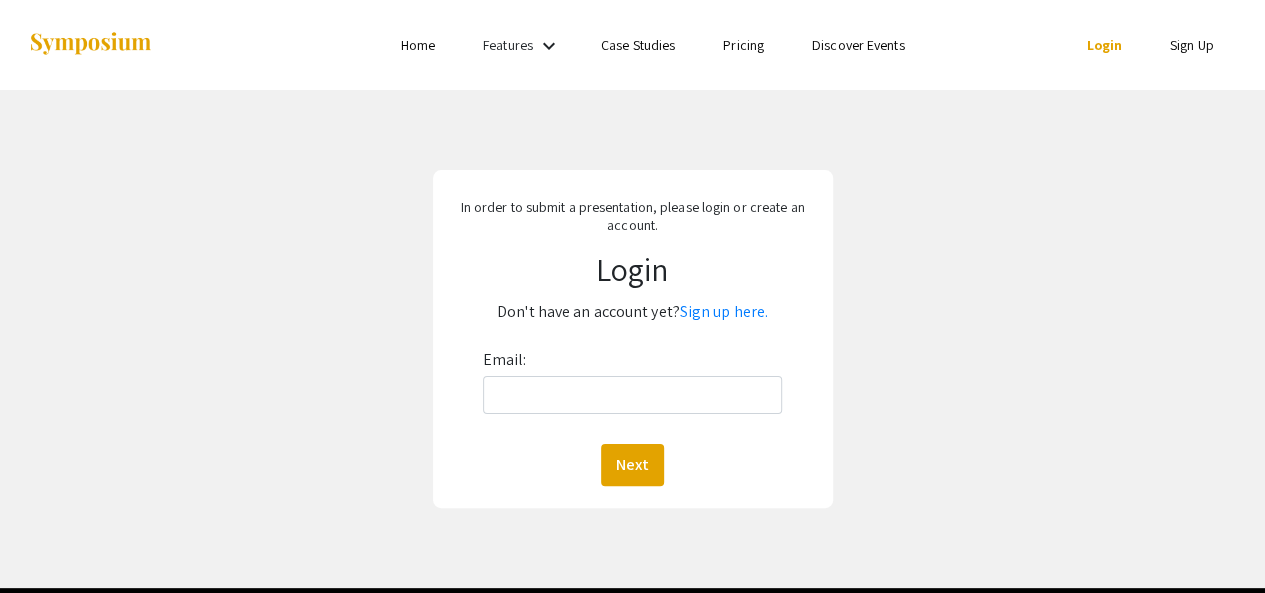 click on "In order to submit a presentation, please login or create an account. Login  Don't have an account yet?  Sign up here. Email:  Next" 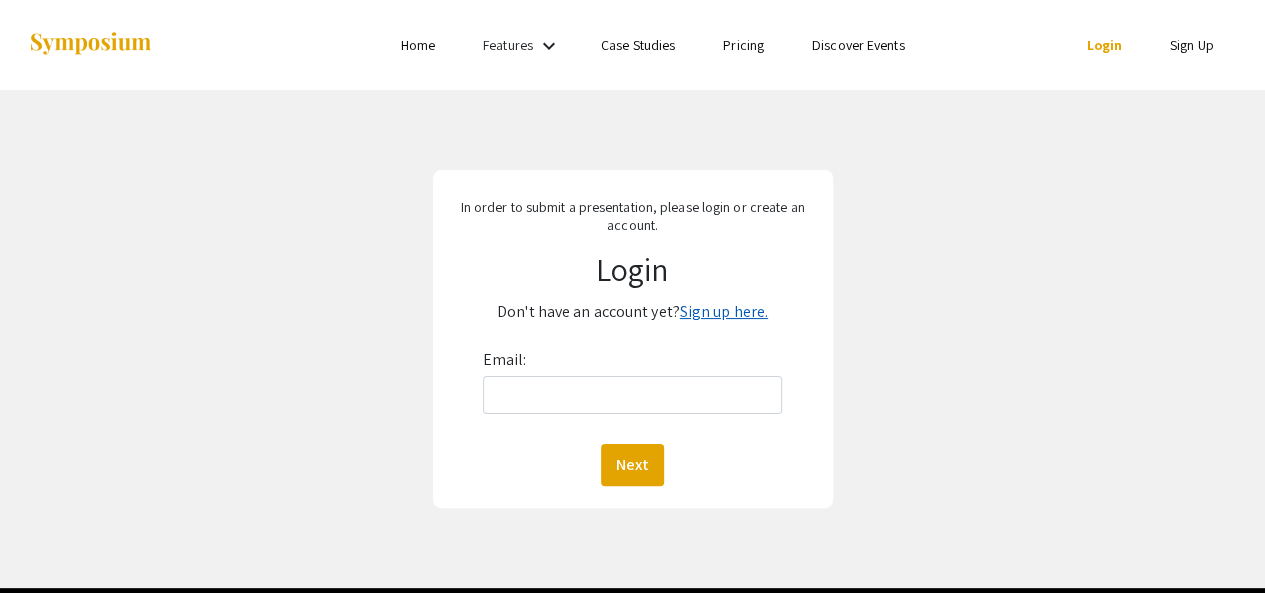 click on "Sign up here." 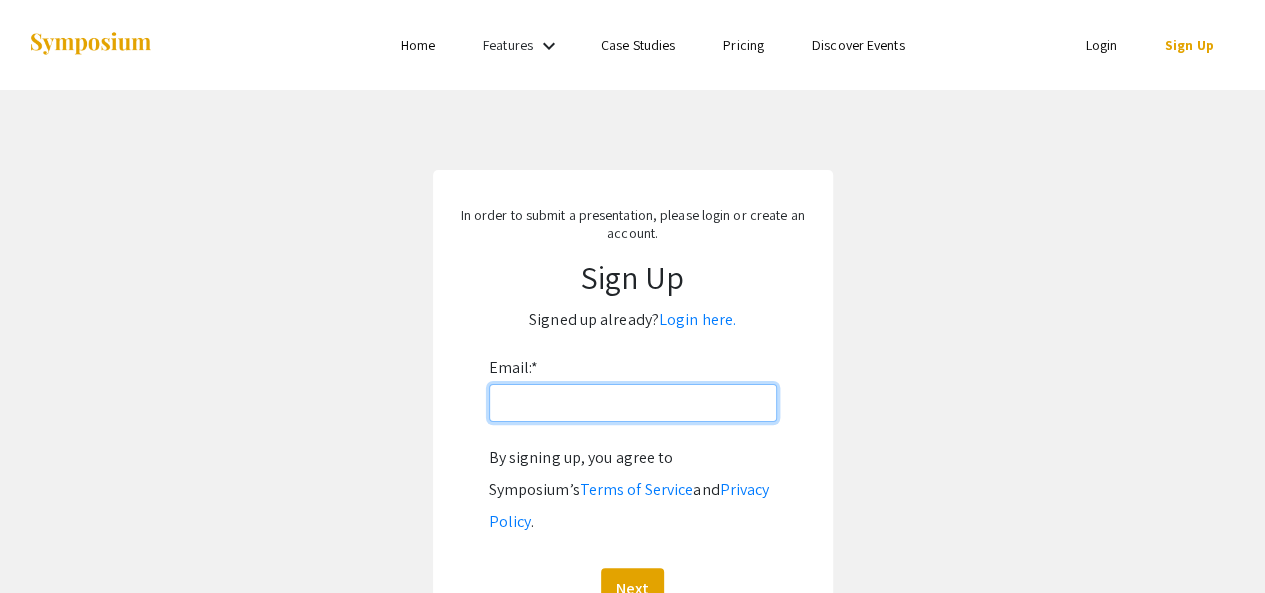 click on "Email:  *" at bounding box center [633, 403] 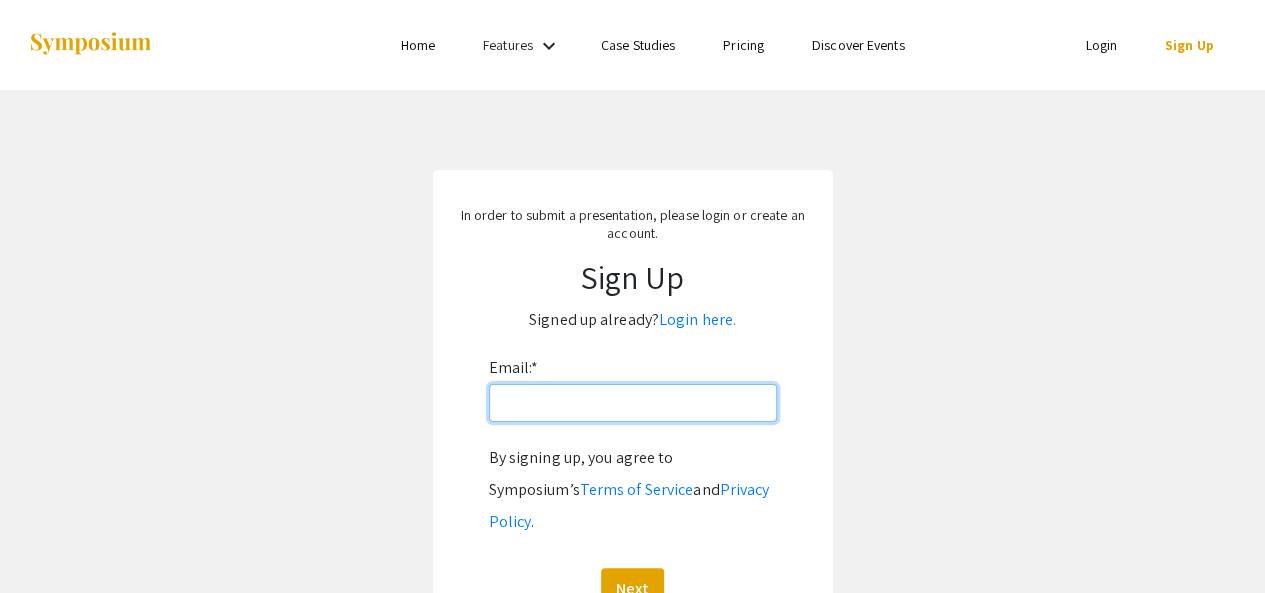 type on "lashondam.alexander@cms.k12.nc.us" 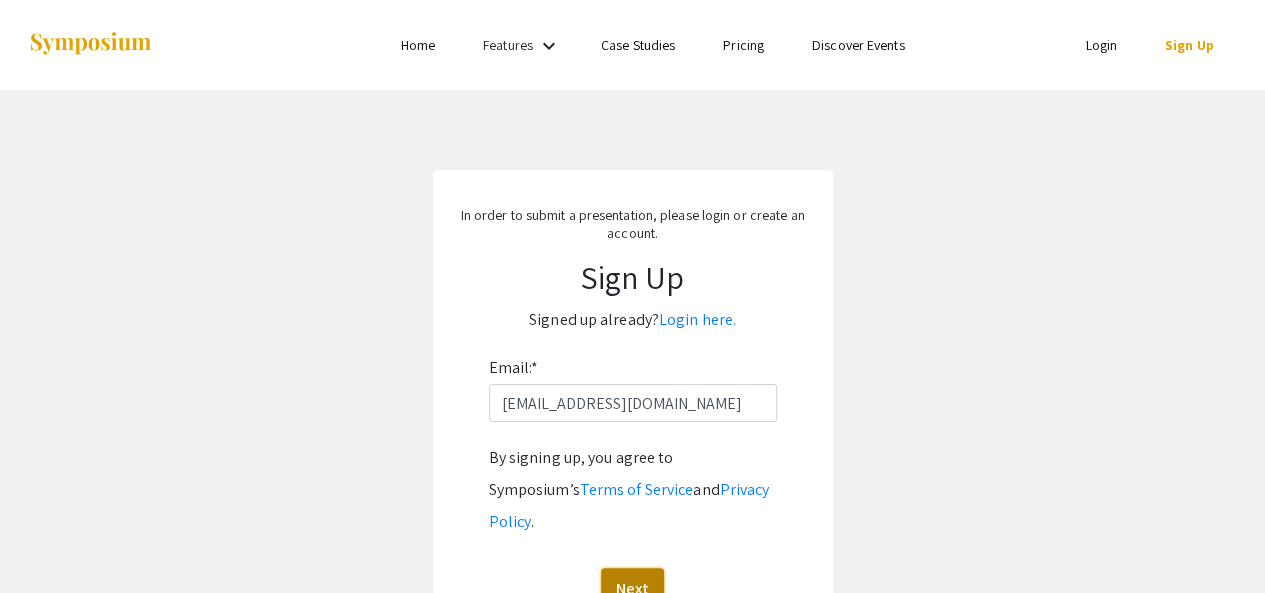 click on "Next" 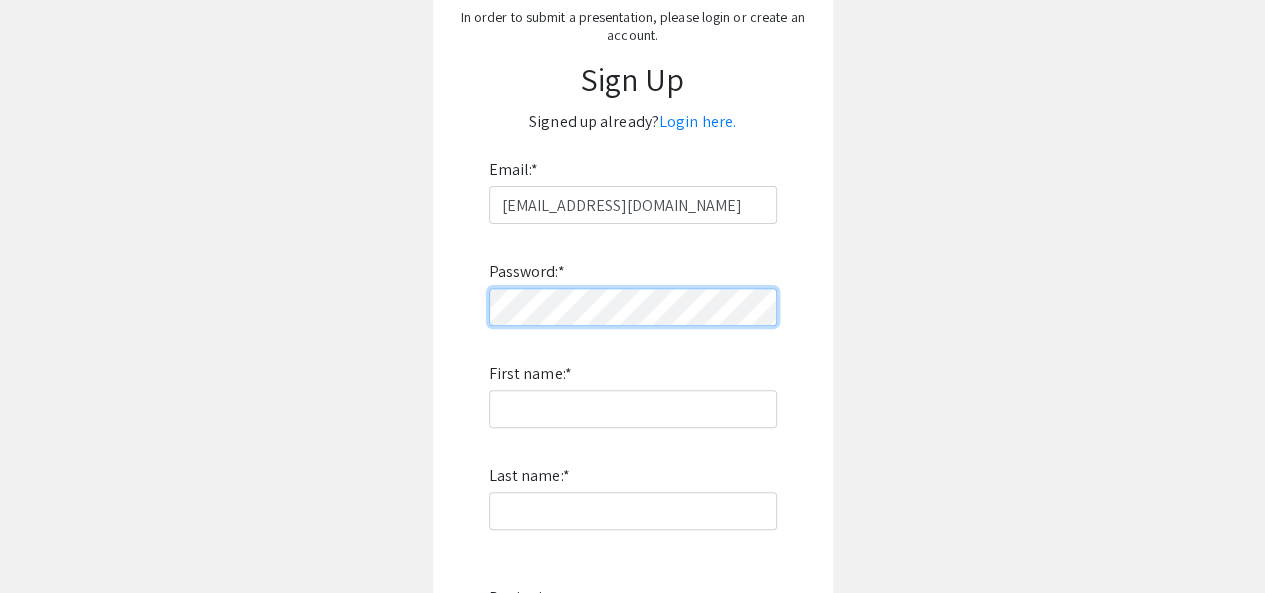 scroll, scrollTop: 200, scrollLeft: 0, axis: vertical 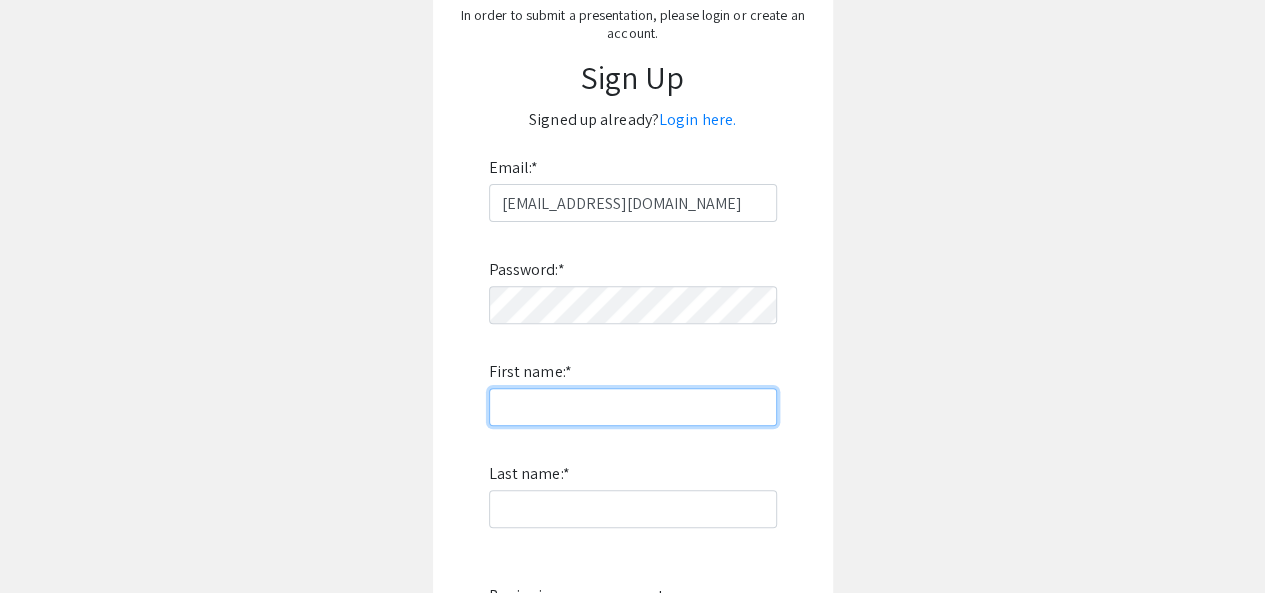 click on "First name:  *" at bounding box center (633, 407) 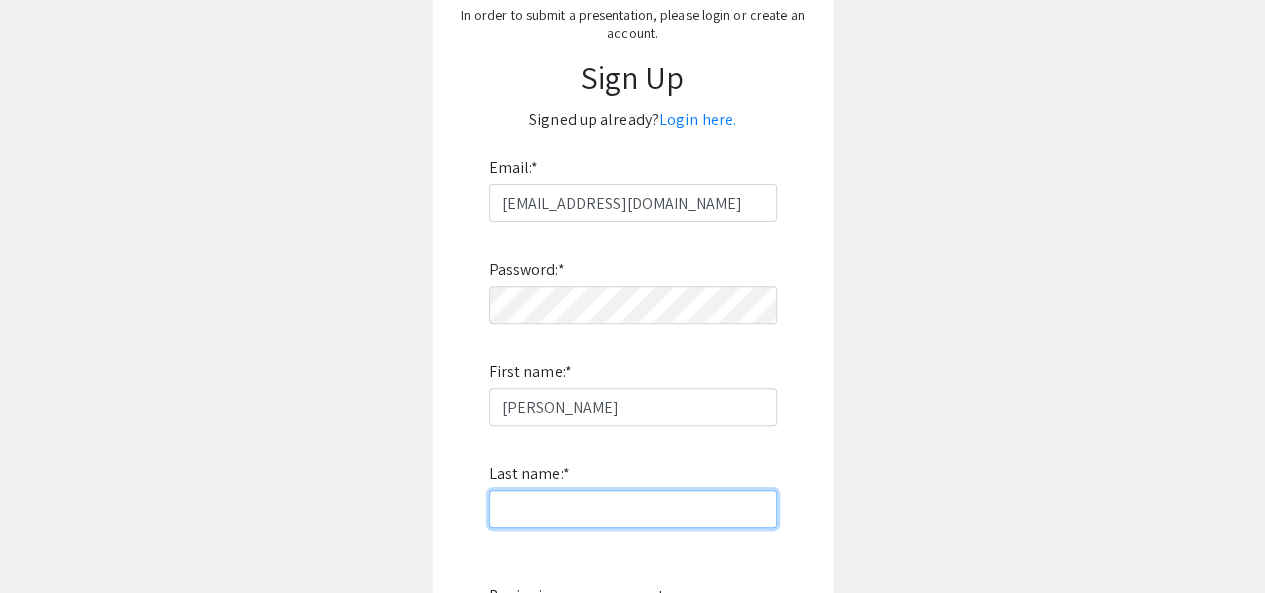 type on "[PERSON_NAME]" 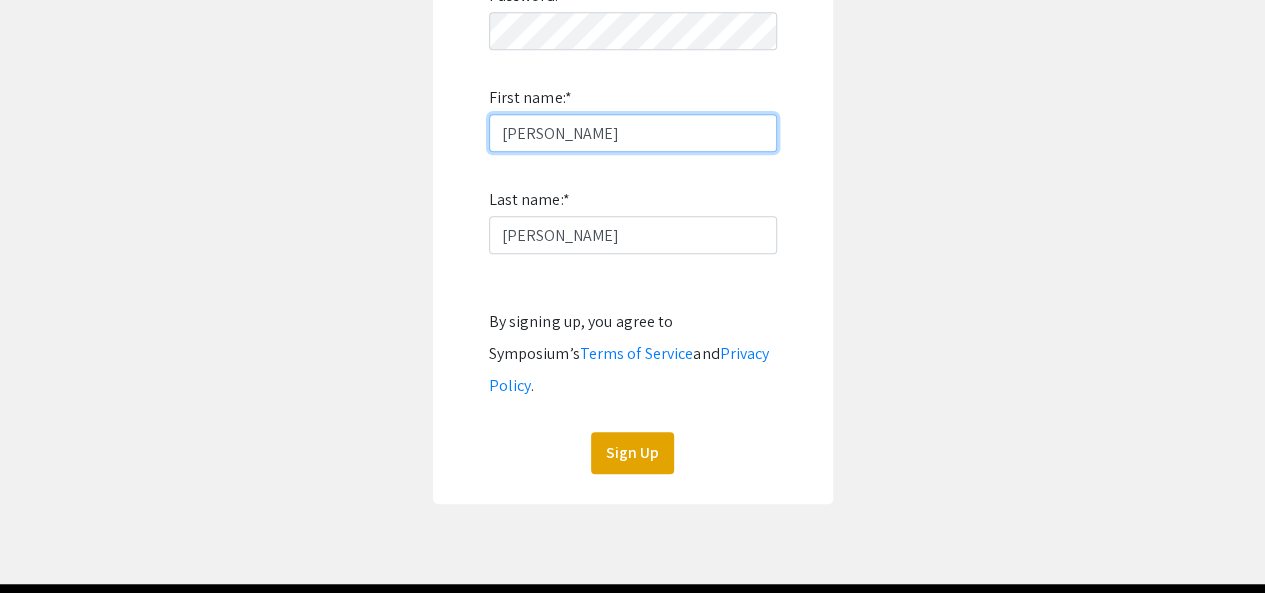 scroll, scrollTop: 512, scrollLeft: 0, axis: vertical 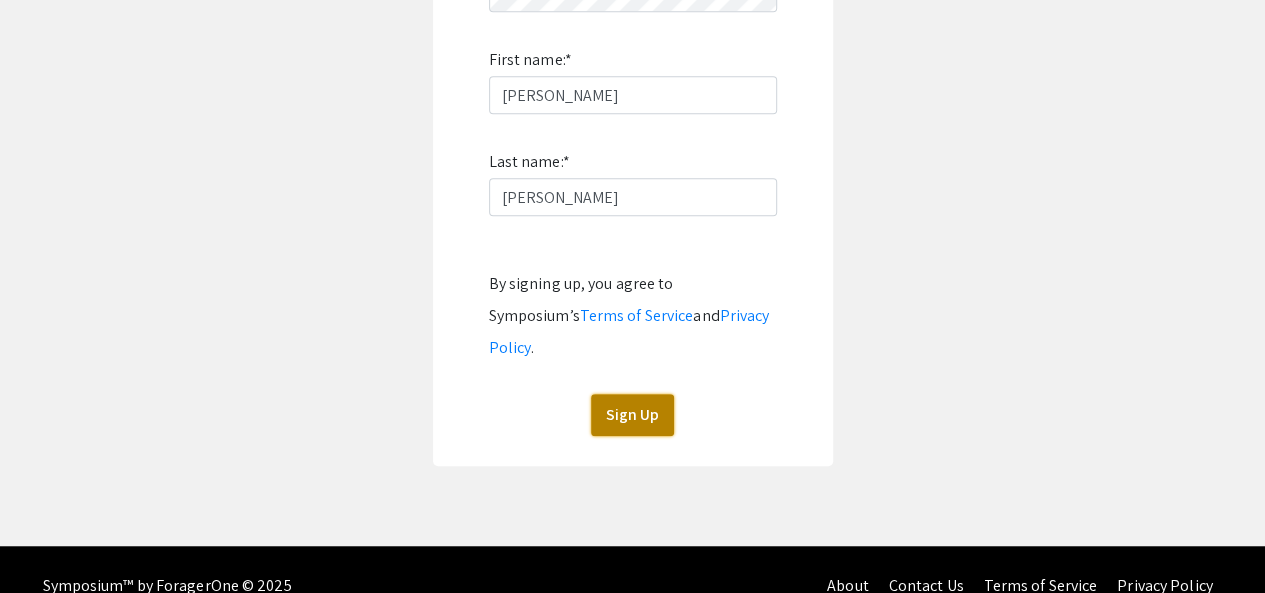 click on "Sign Up" 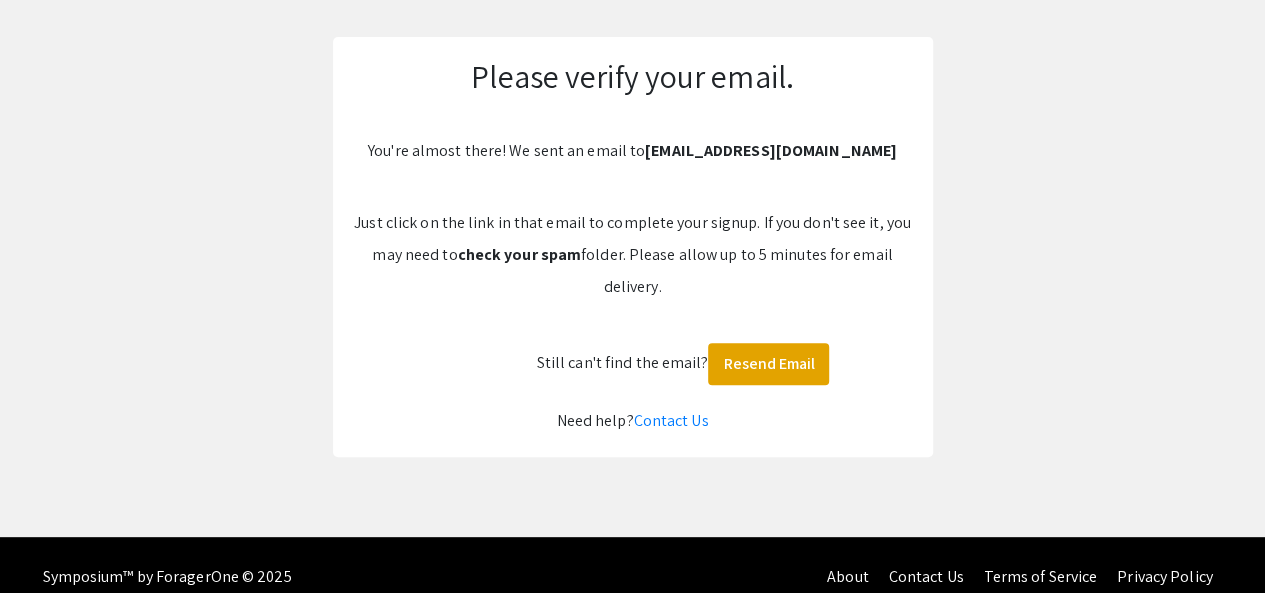 scroll, scrollTop: 132, scrollLeft: 0, axis: vertical 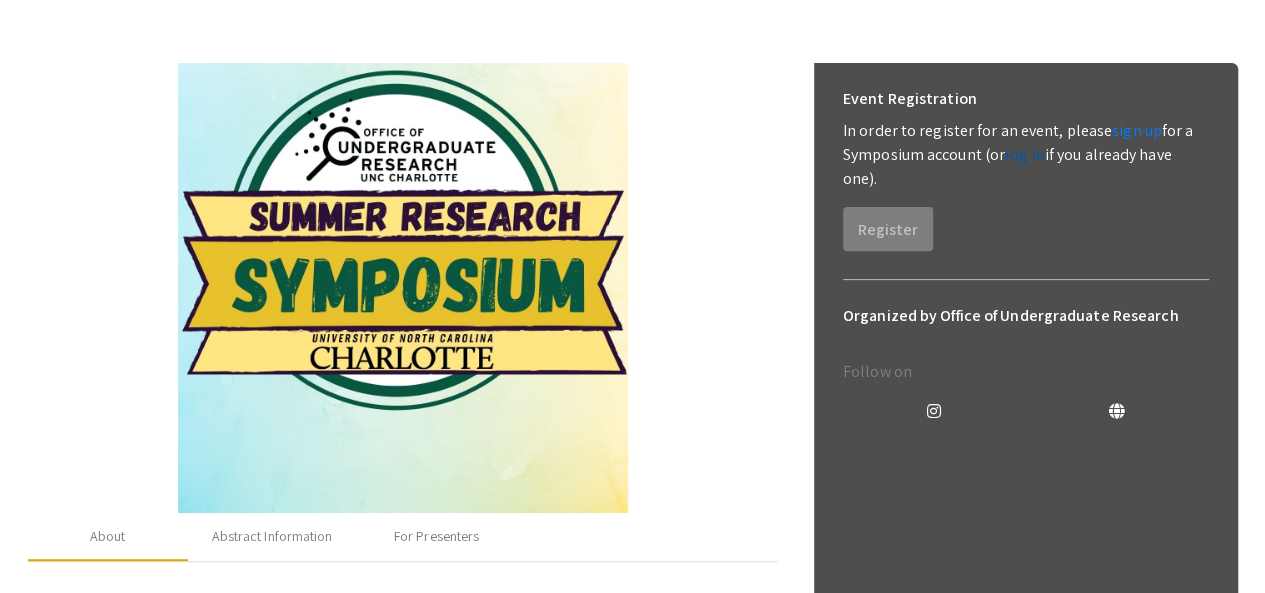 click on "log in" 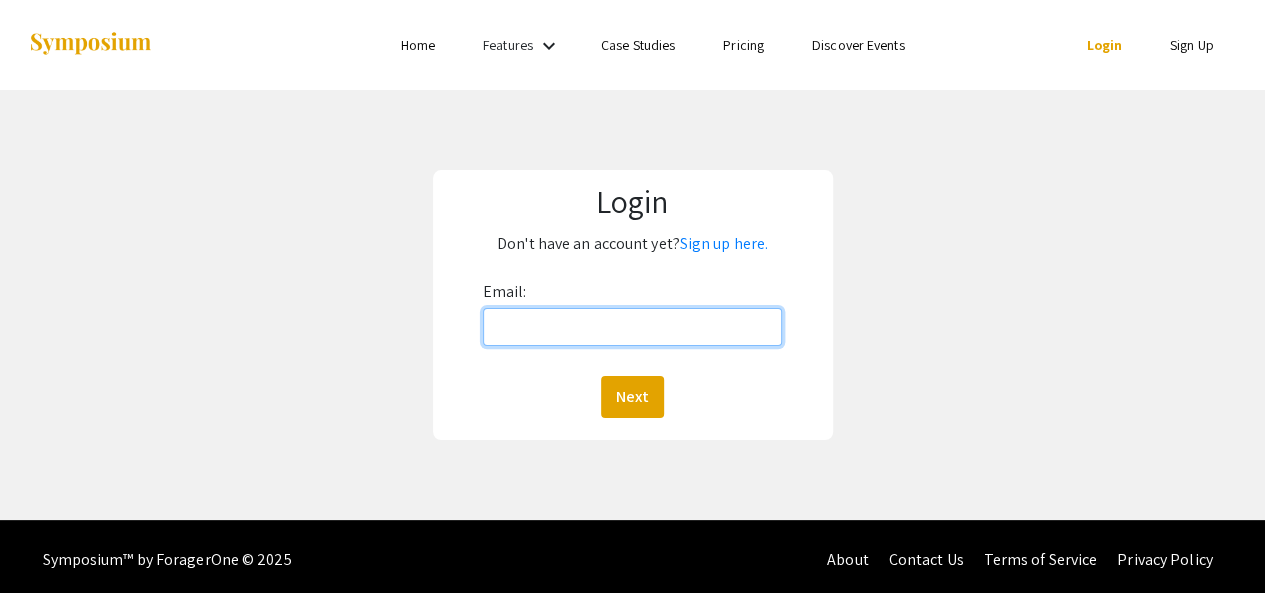 click on "Email:" at bounding box center (633, 327) 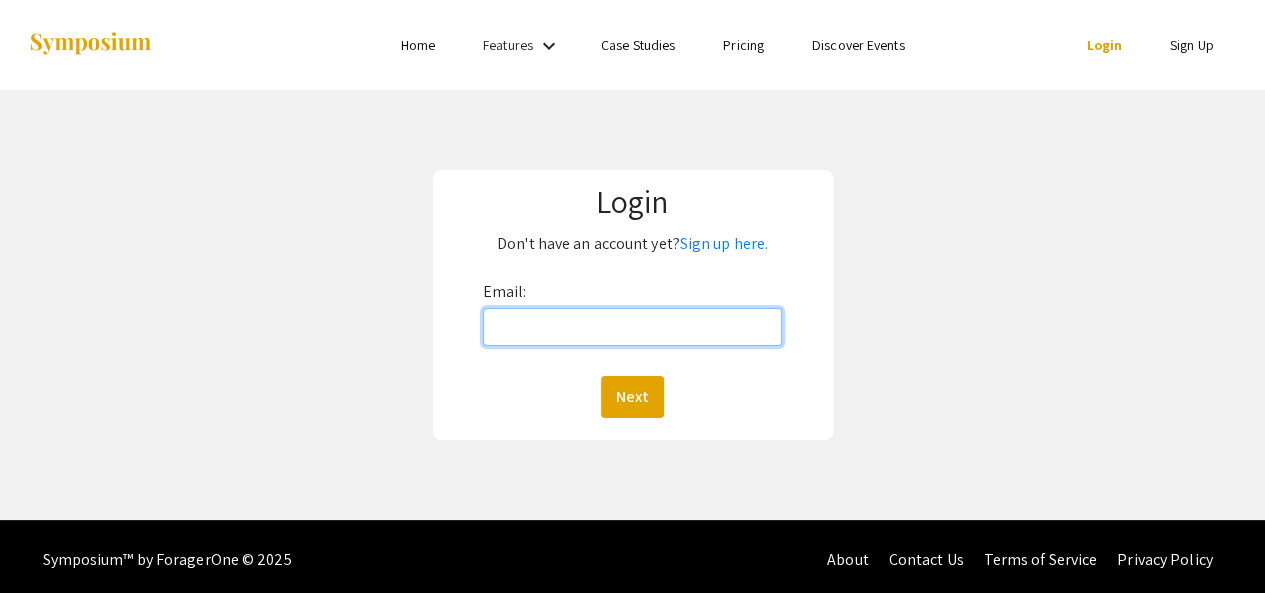 type on "lashondam.alexander@cms.k12.nc.us" 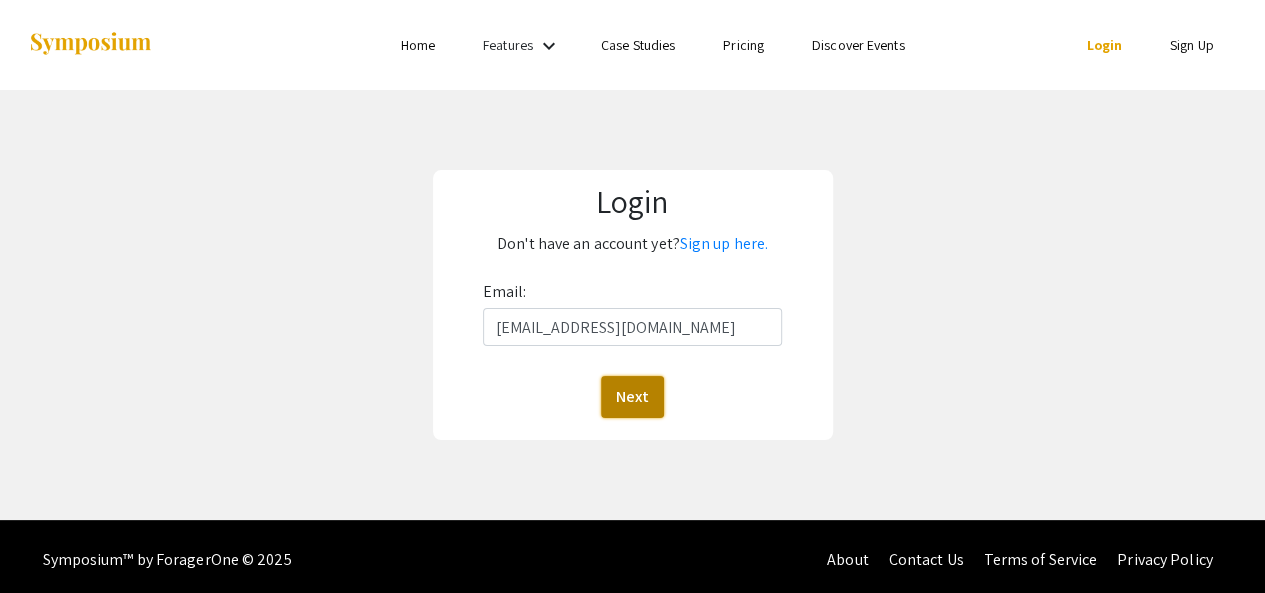 click on "Next" 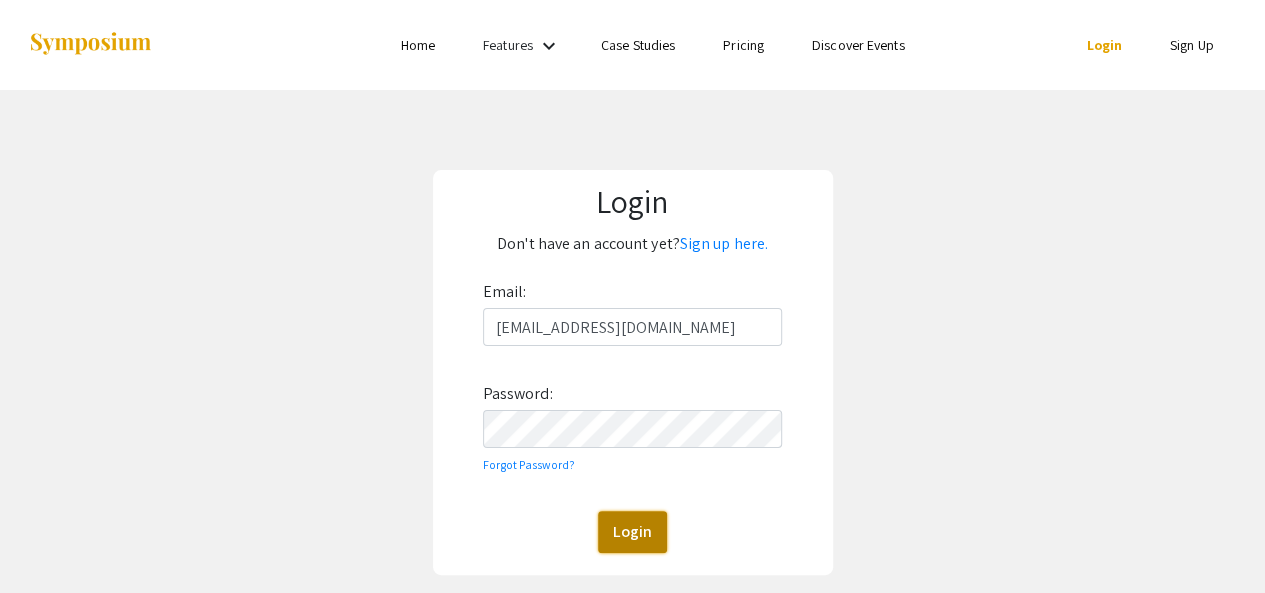 click on "Login" 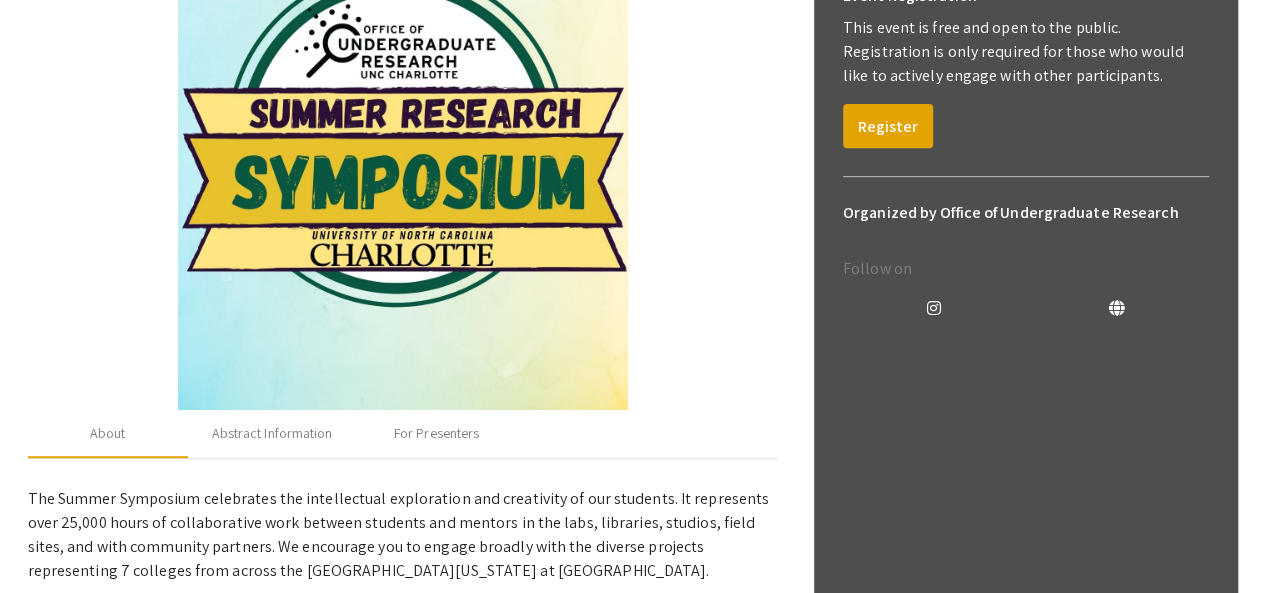 scroll, scrollTop: 310, scrollLeft: 0, axis: vertical 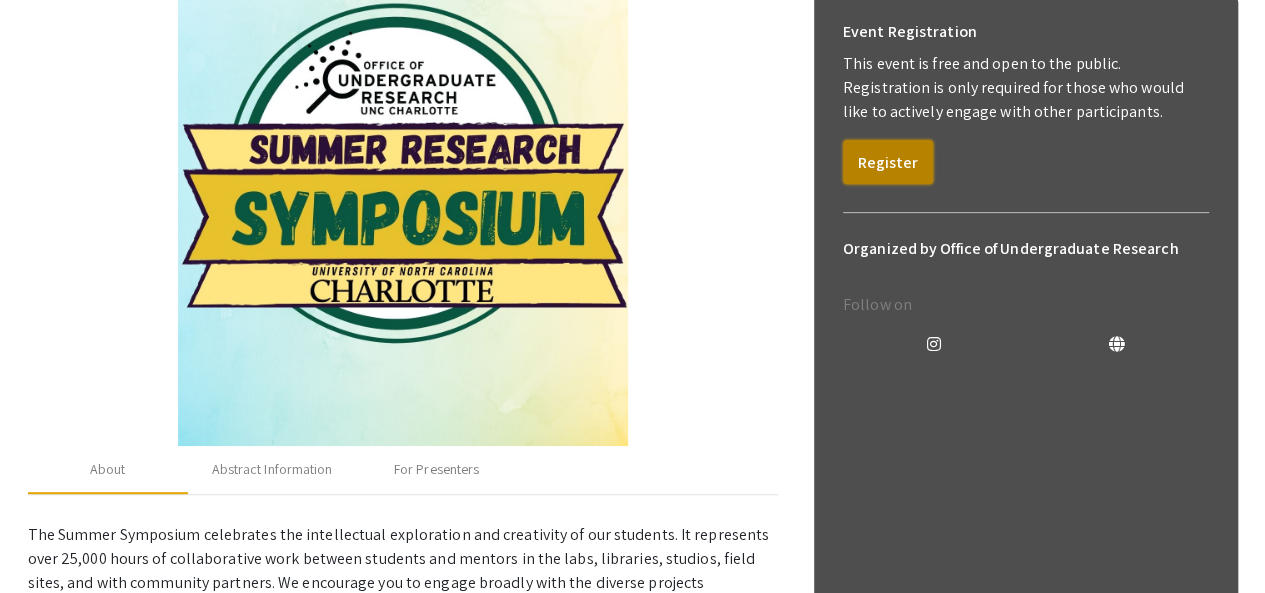 click on "Register" 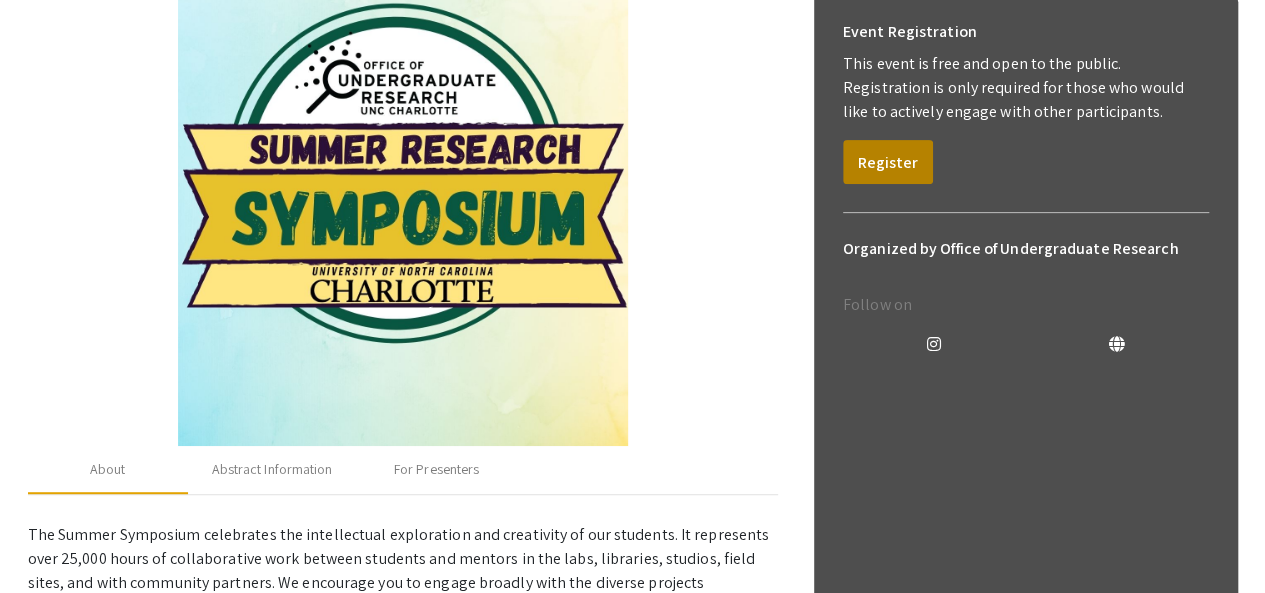 scroll, scrollTop: 0, scrollLeft: 0, axis: both 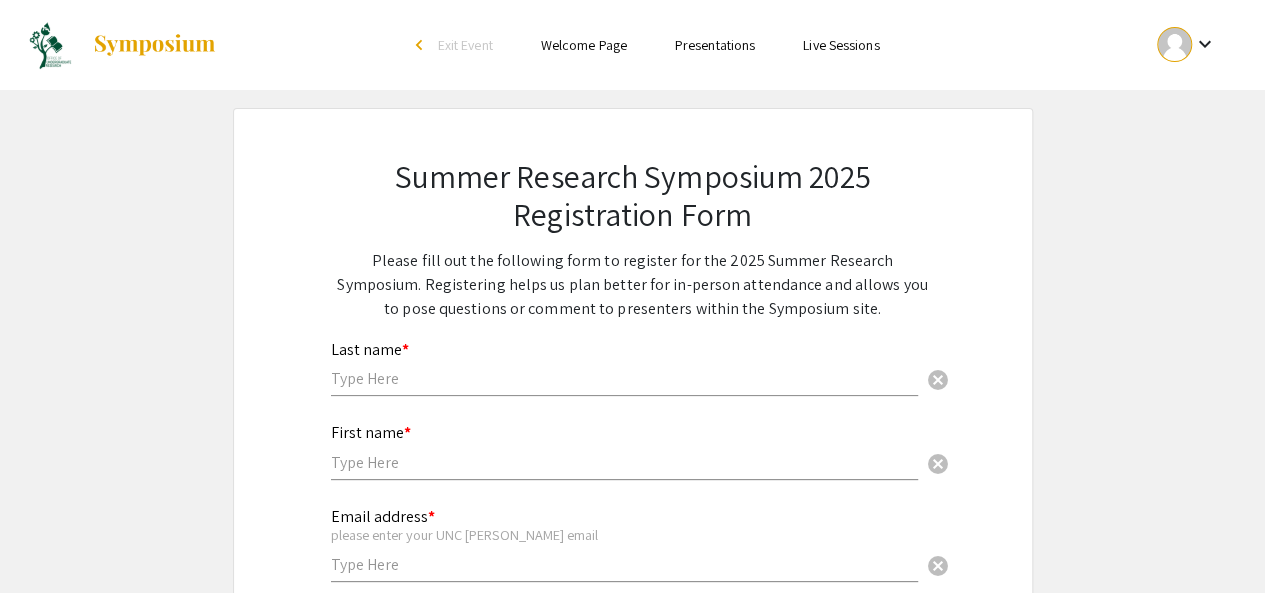 click at bounding box center (624, 378) 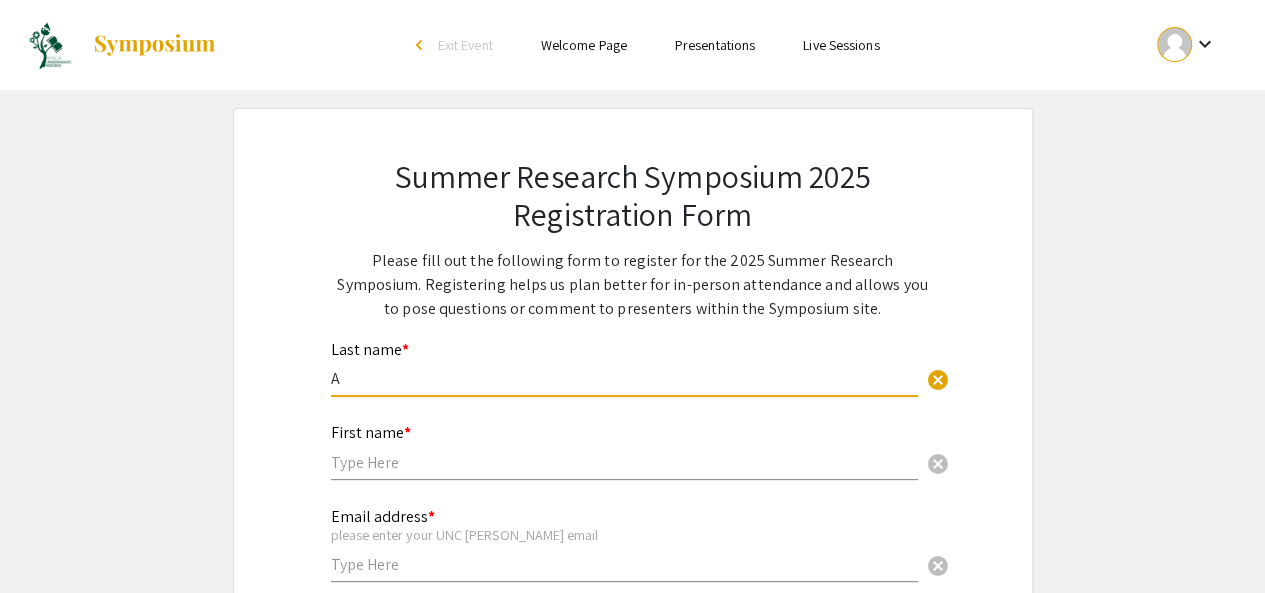 type on "[PERSON_NAME]" 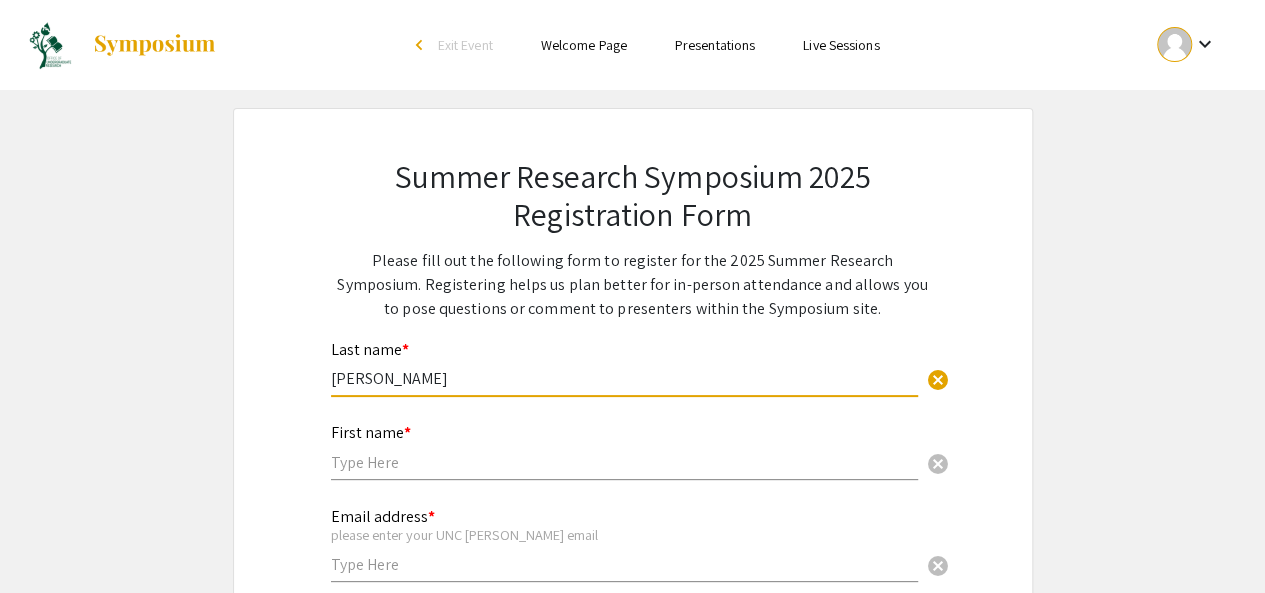 type on "[PERSON_NAME]" 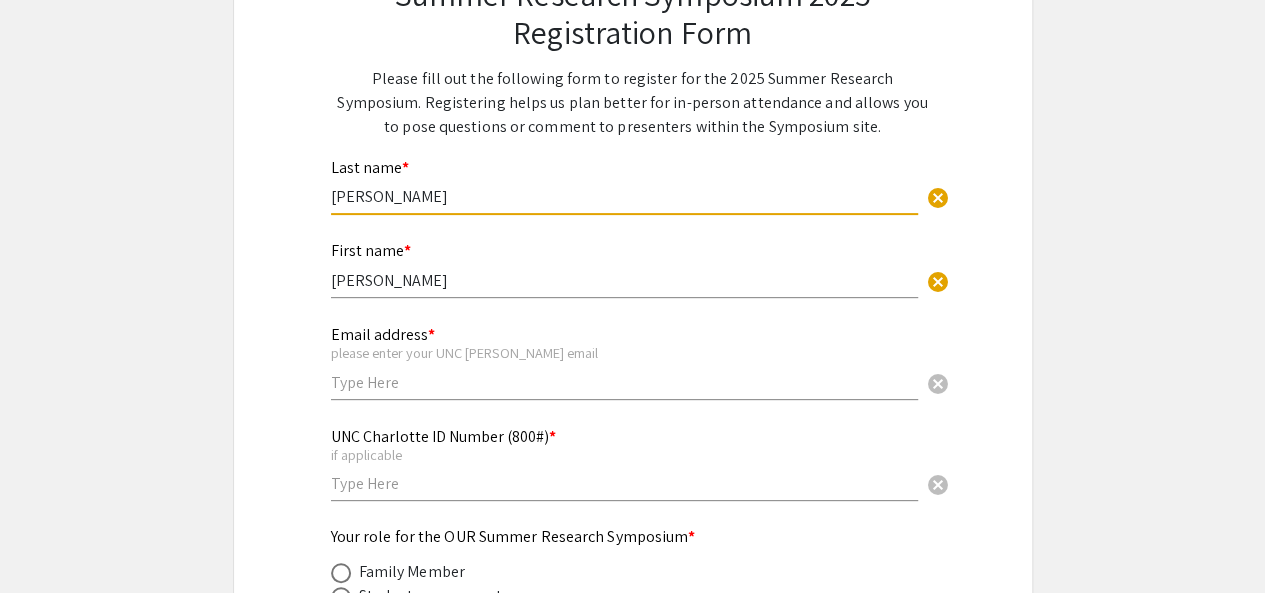 scroll, scrollTop: 188, scrollLeft: 0, axis: vertical 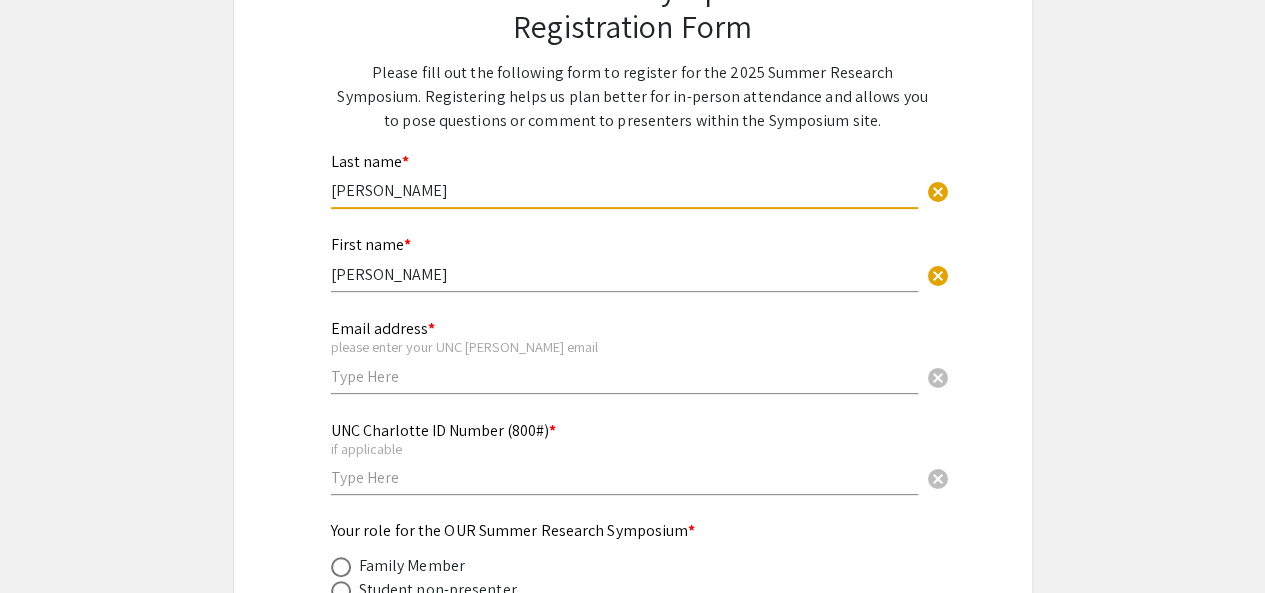 click at bounding box center (624, 376) 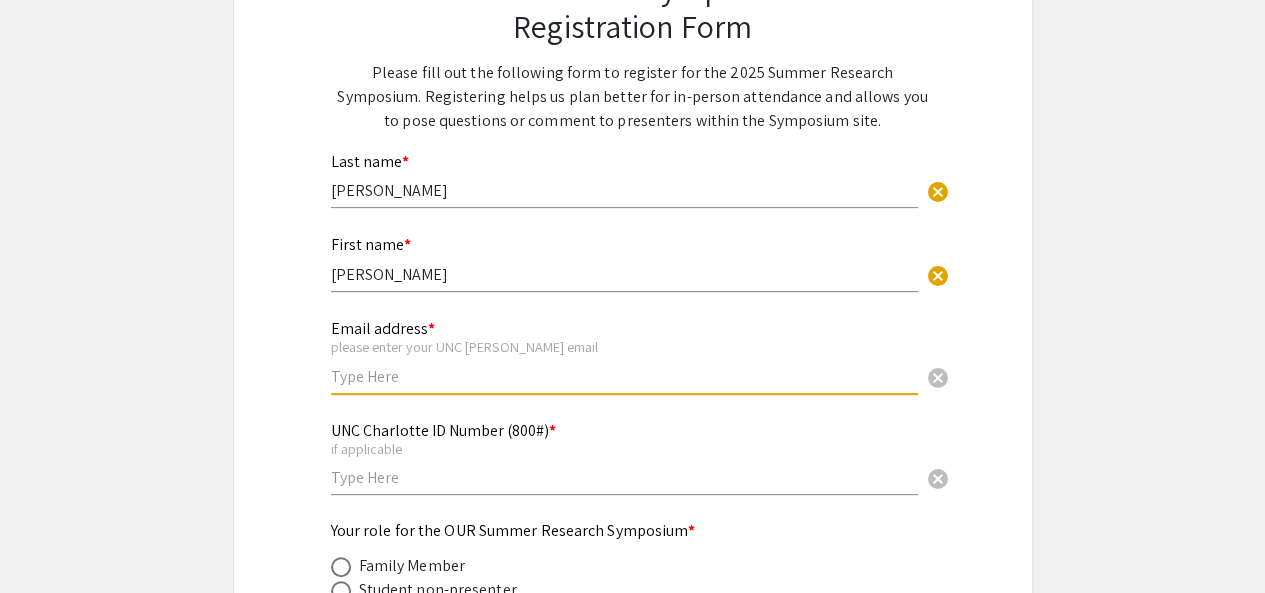click at bounding box center (624, 376) 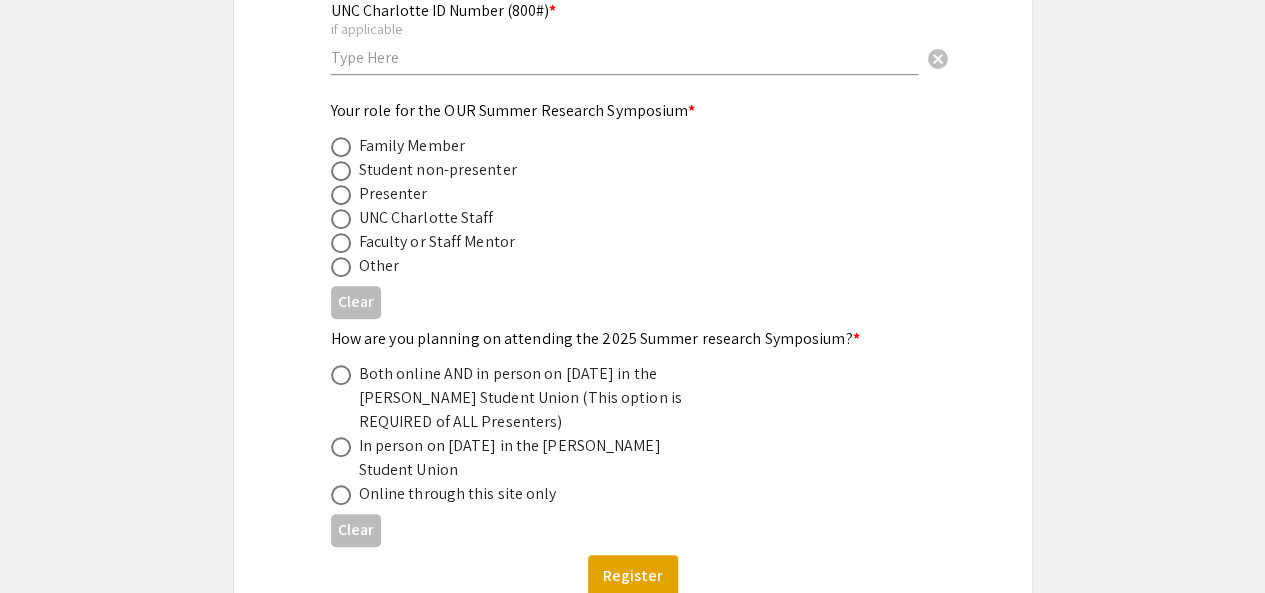 scroll, scrollTop: 614, scrollLeft: 0, axis: vertical 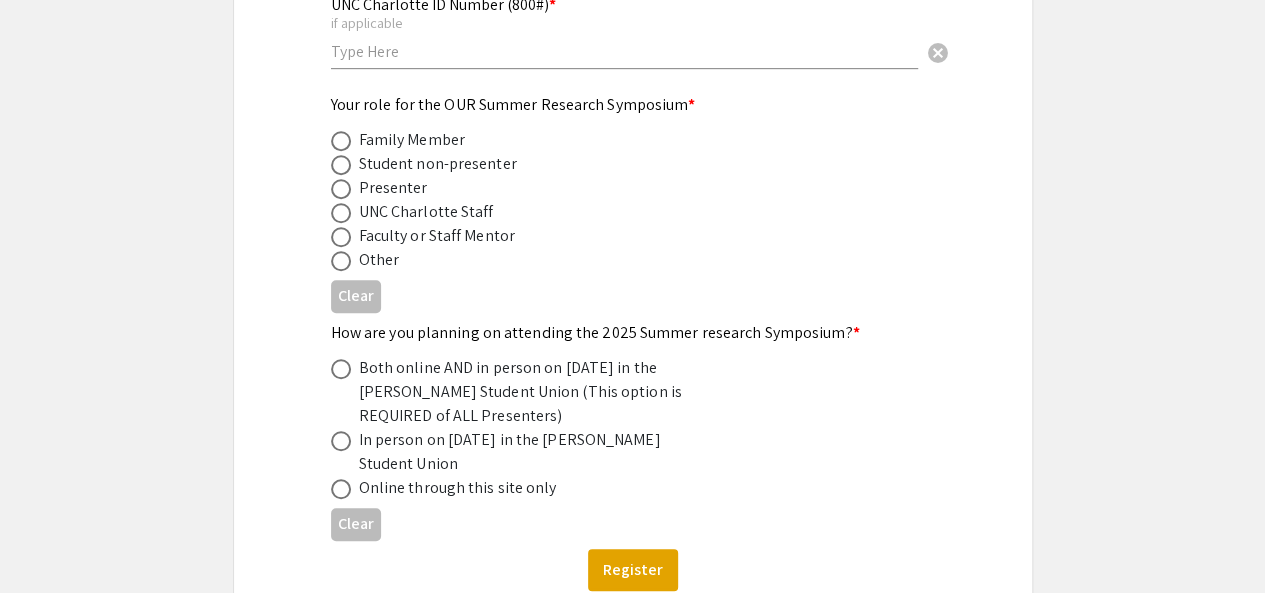 type on "[EMAIL_ADDRESS][DOMAIN_NAME]" 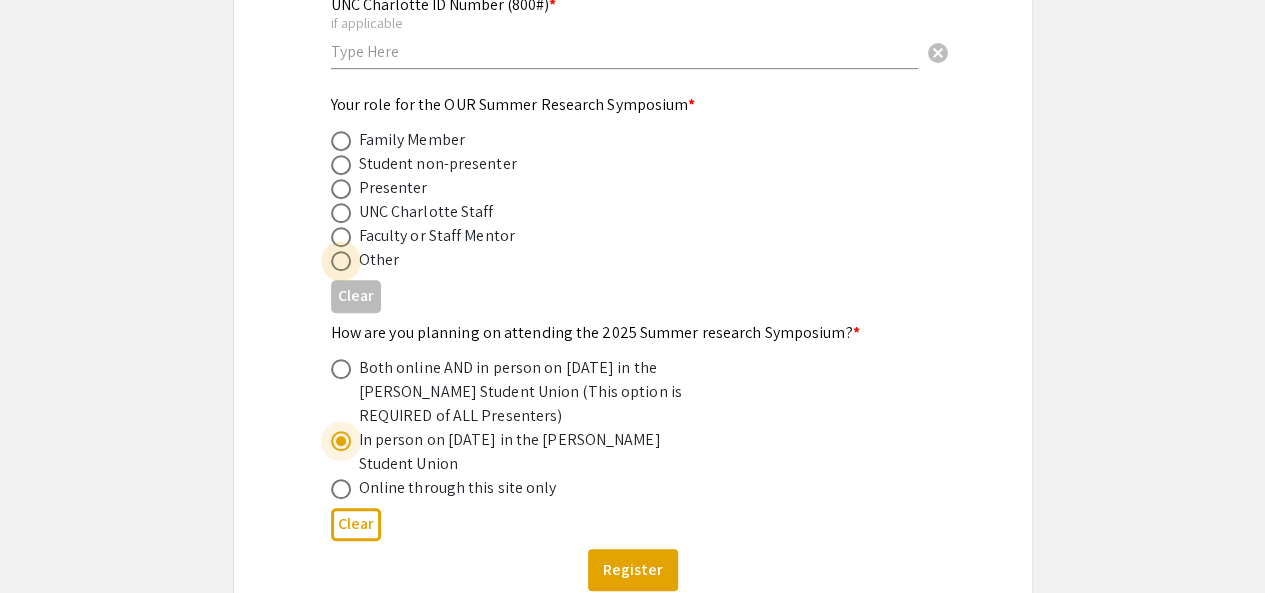 click at bounding box center [340, 261] 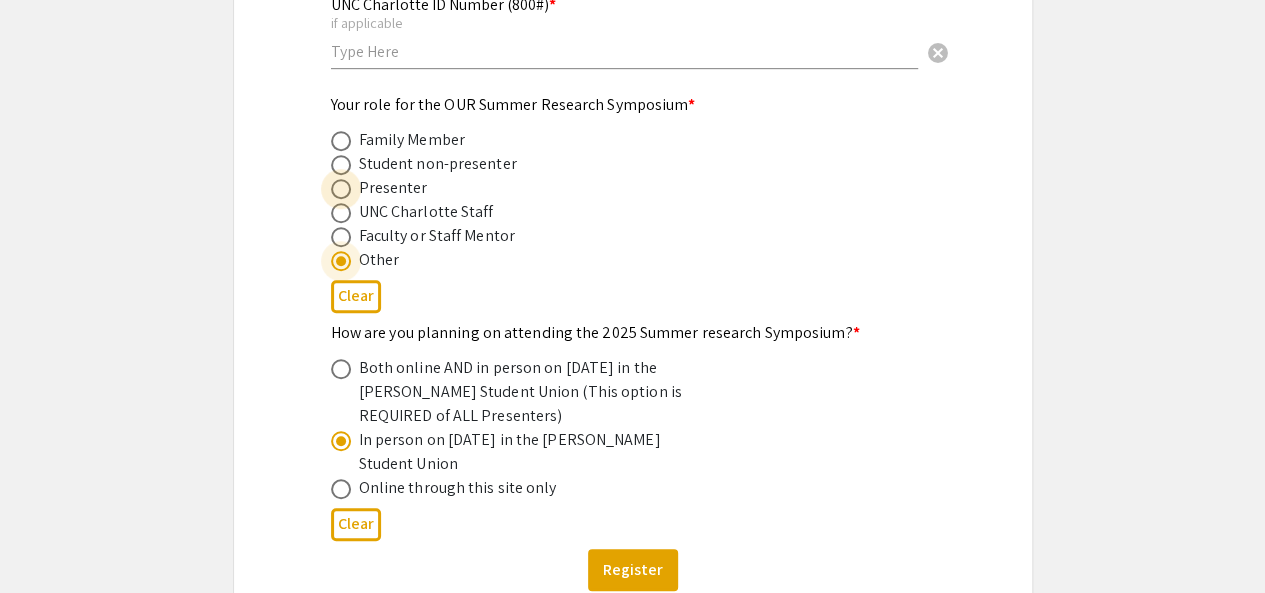 click at bounding box center [340, 189] 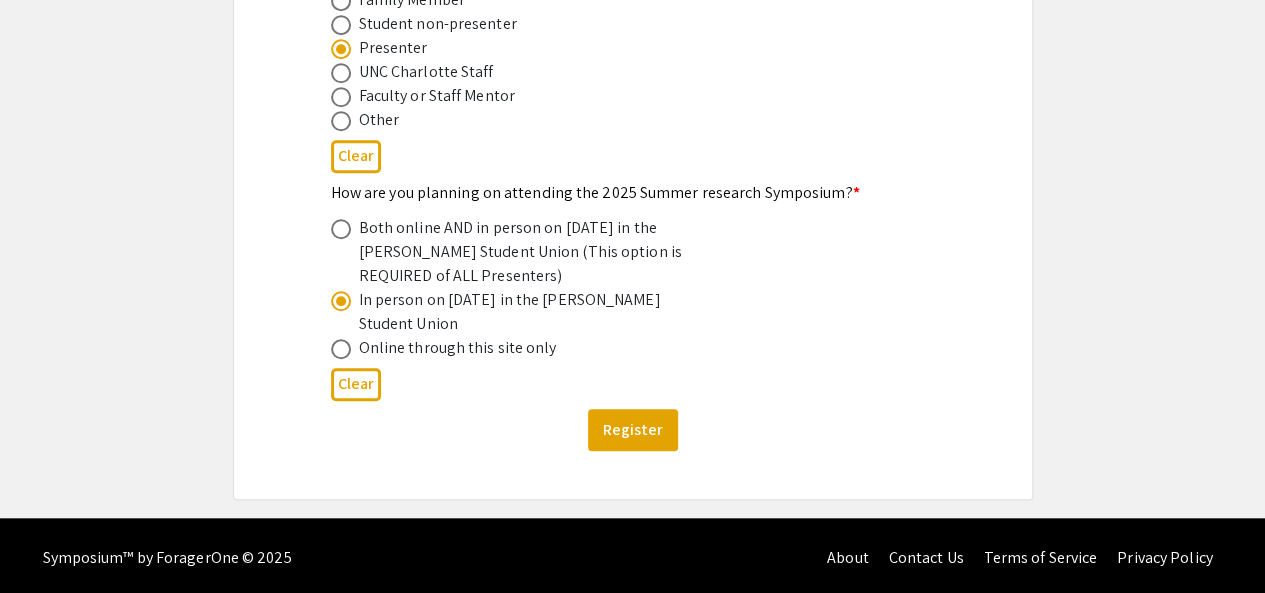 scroll, scrollTop: 758, scrollLeft: 0, axis: vertical 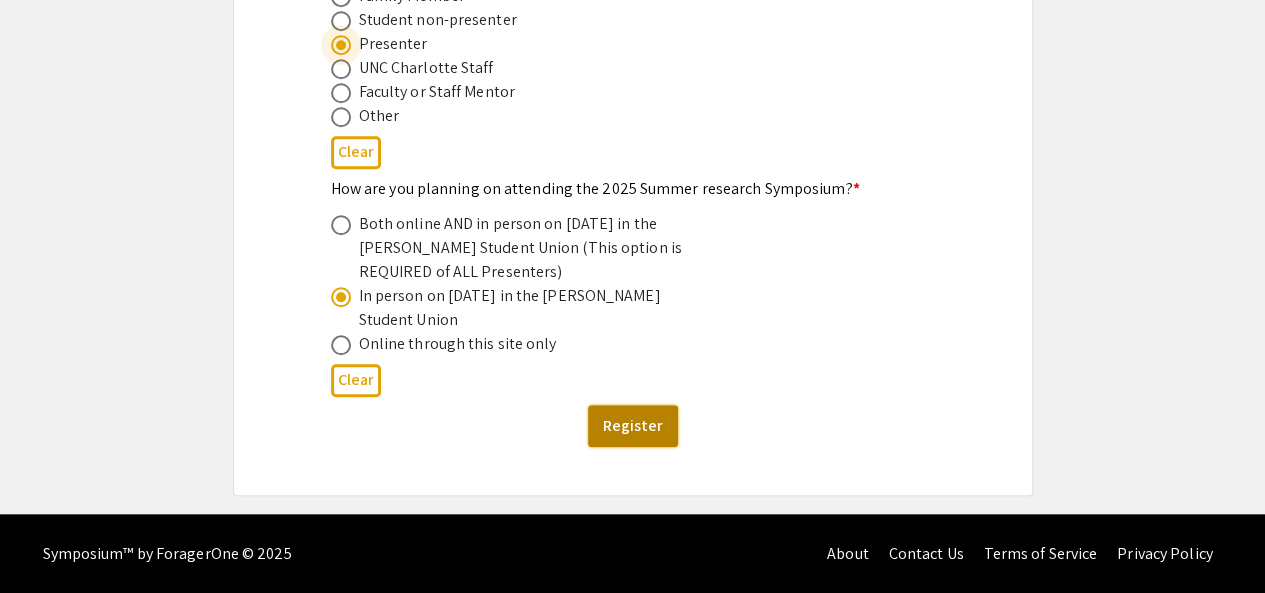click on "Register" 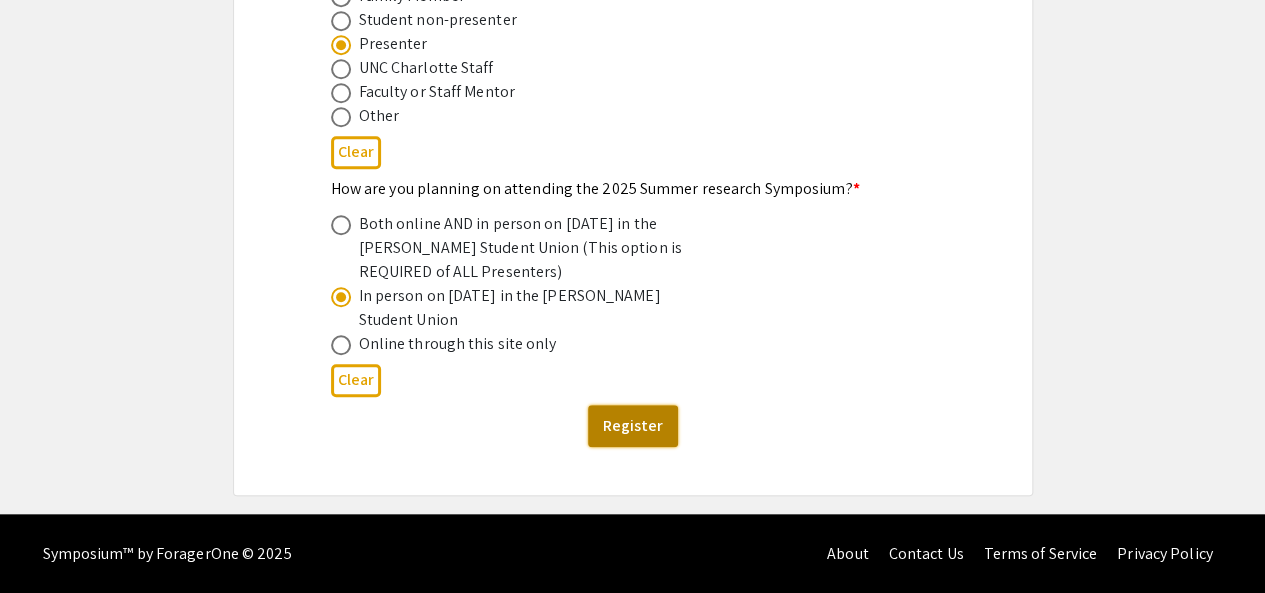 click on "Register" 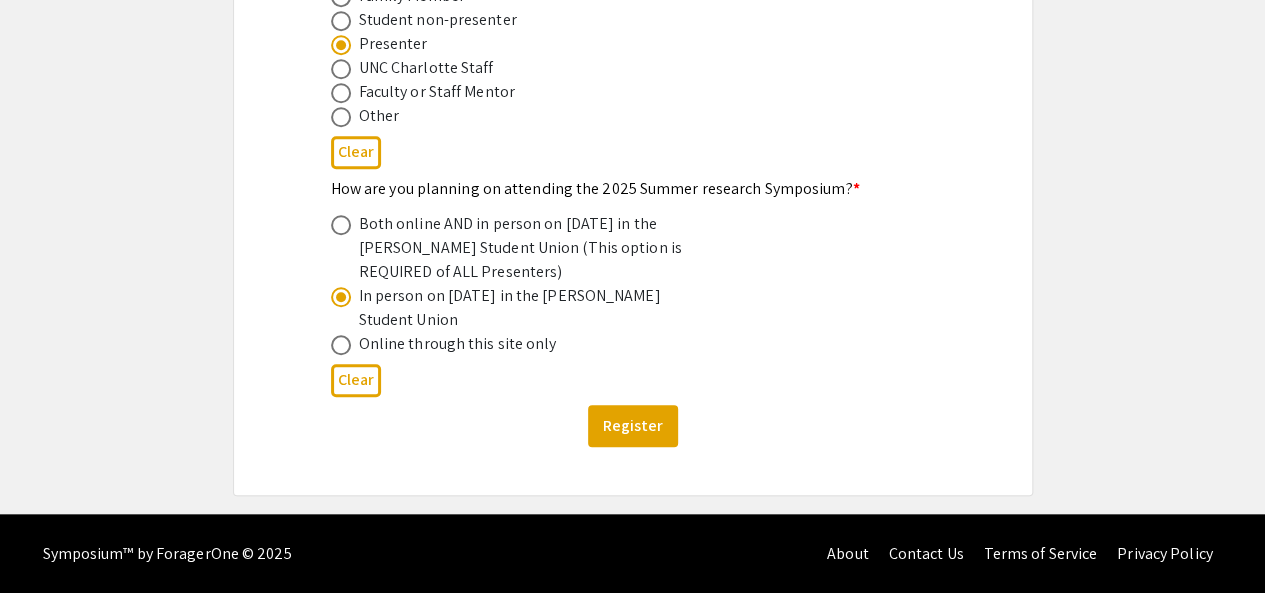 click at bounding box center (341, 225) 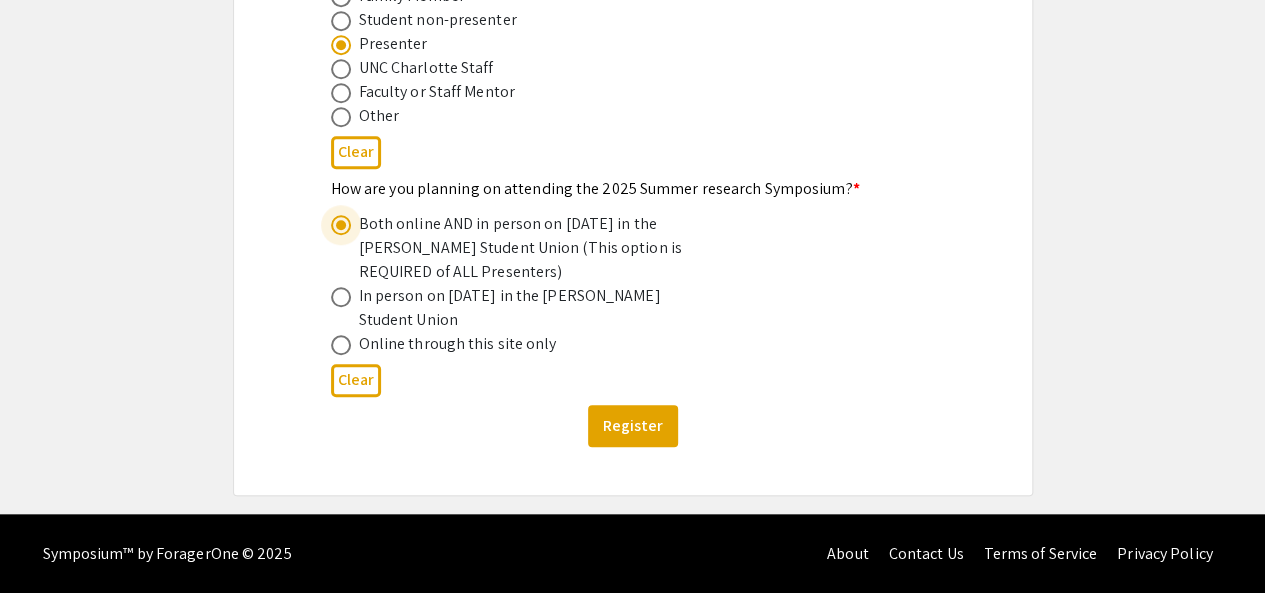 click at bounding box center [340, 297] 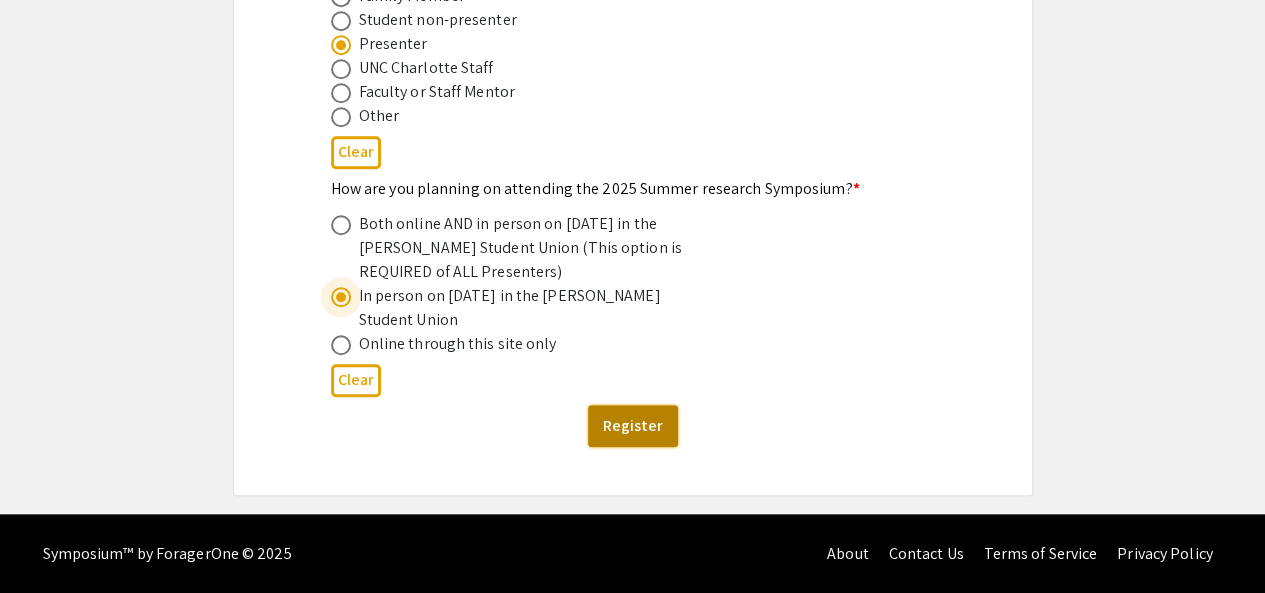click on "Register" 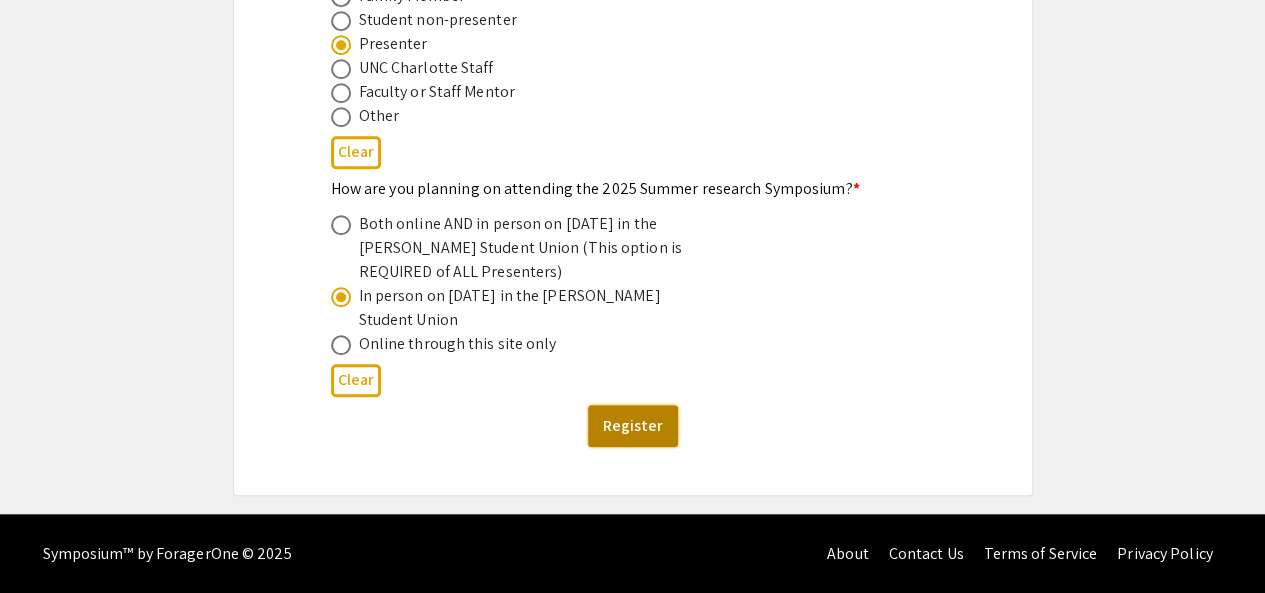 click on "Register" 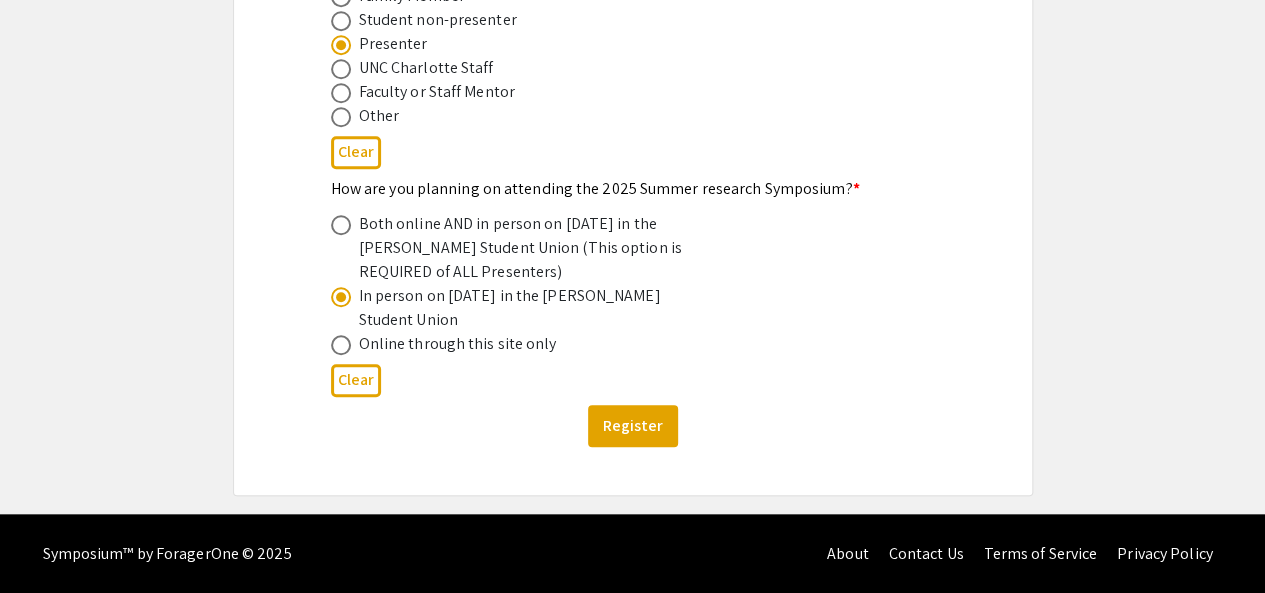 click at bounding box center [341, 225] 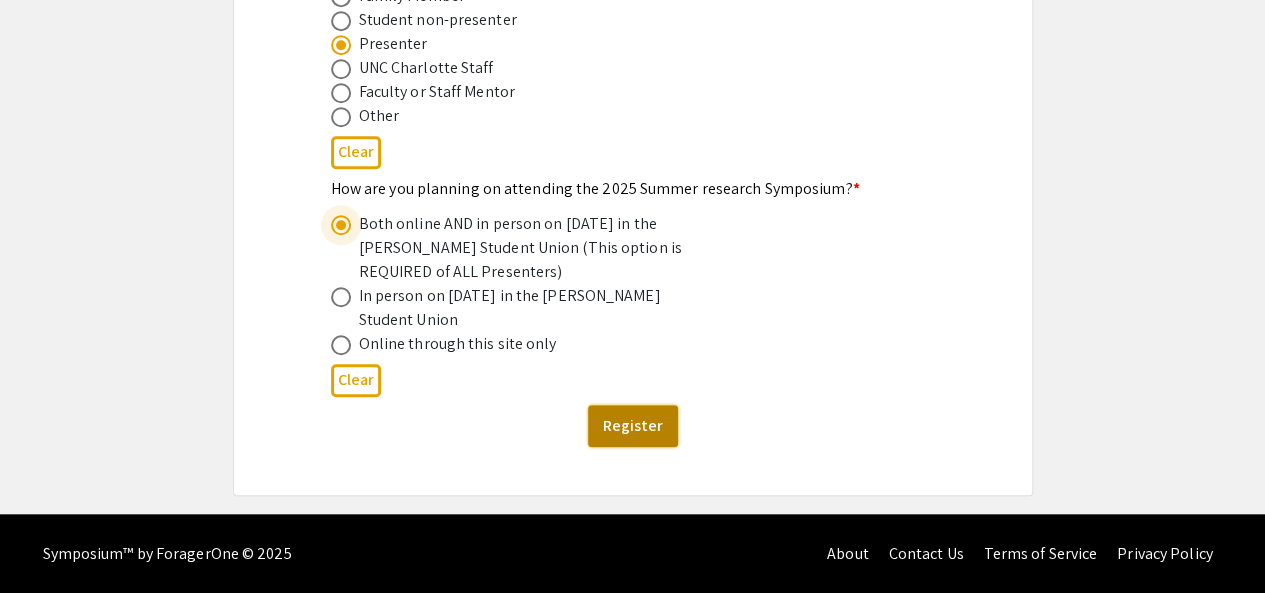 click on "Register" 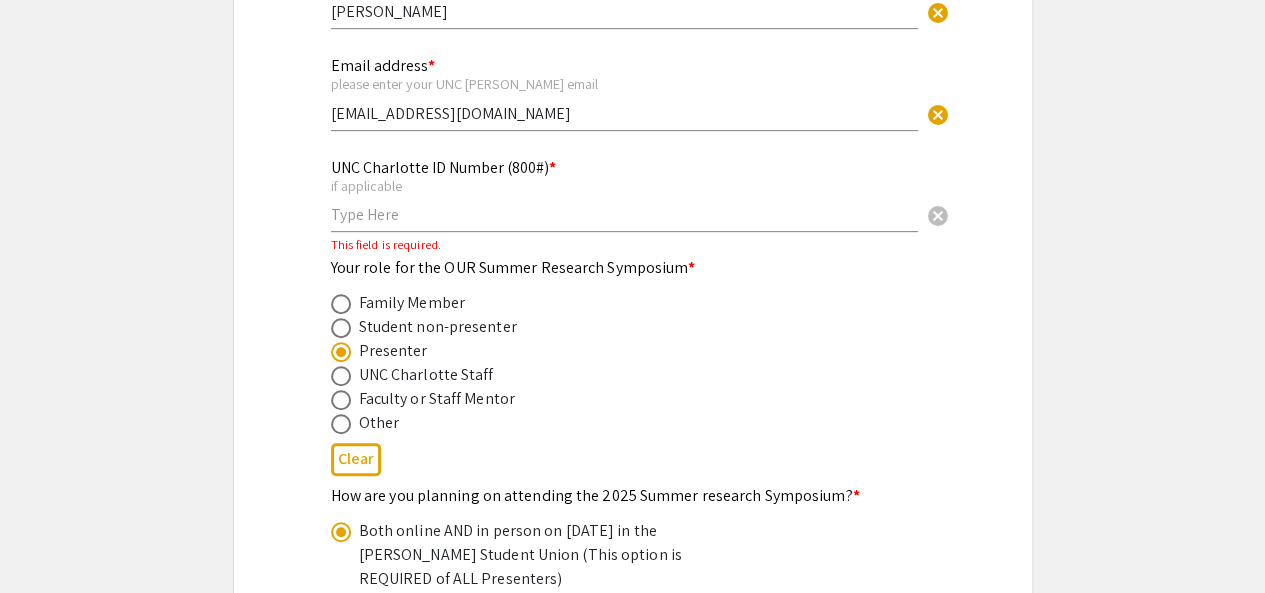 scroll, scrollTop: 442, scrollLeft: 0, axis: vertical 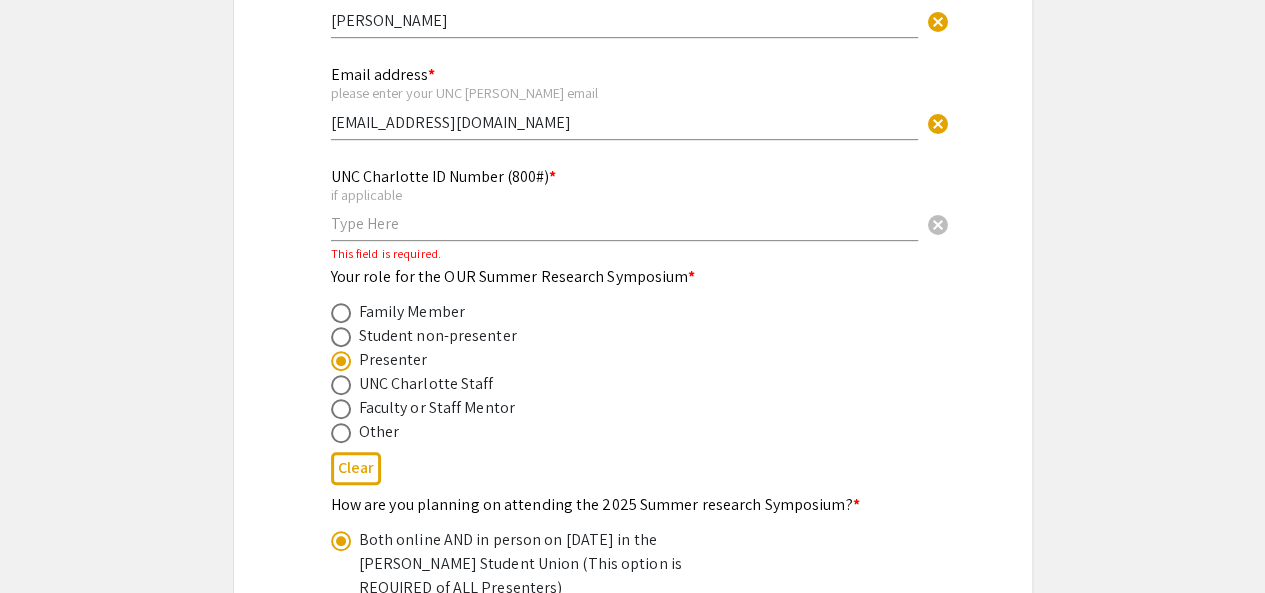 click at bounding box center (624, 223) 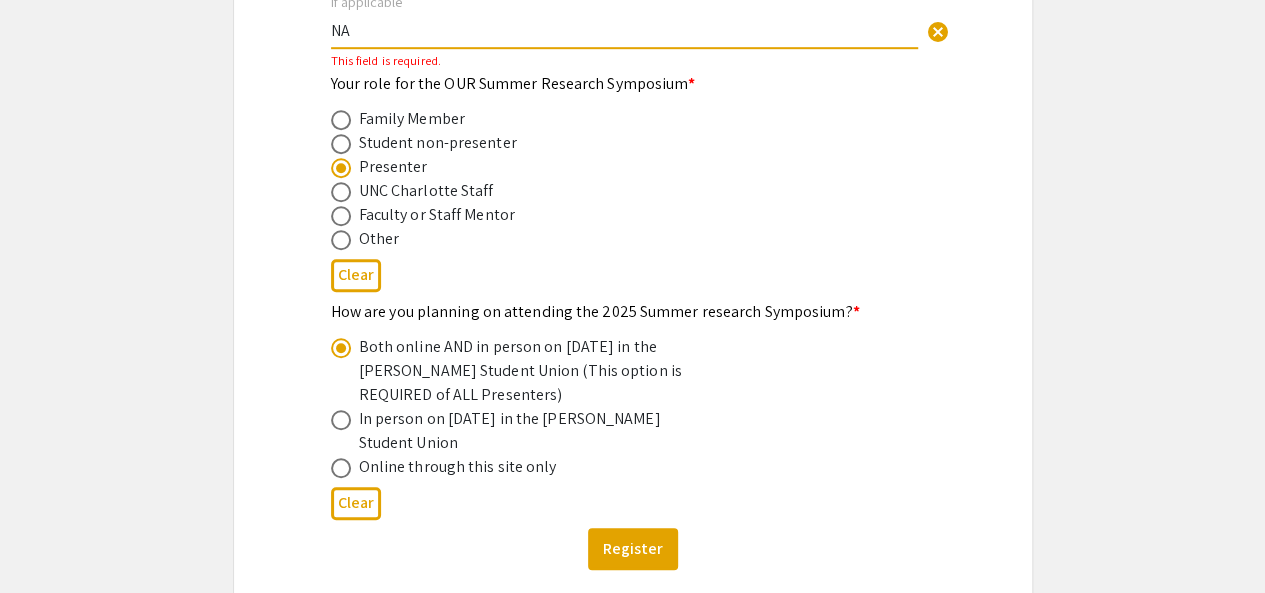 scroll, scrollTop: 637, scrollLeft: 0, axis: vertical 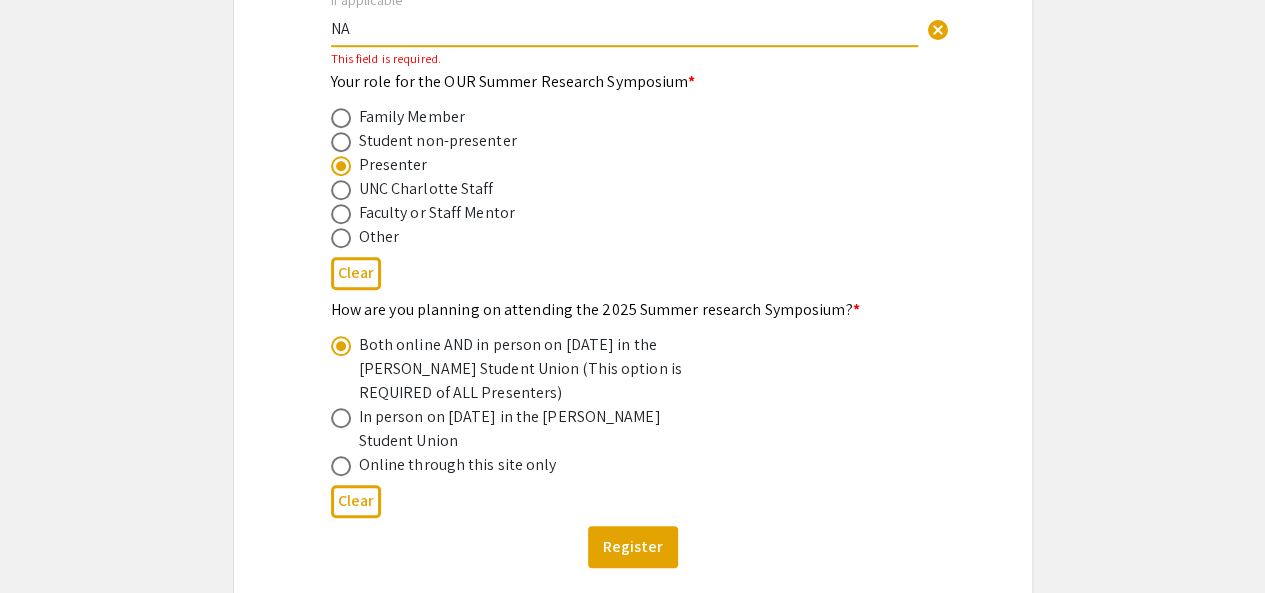 type on "NA" 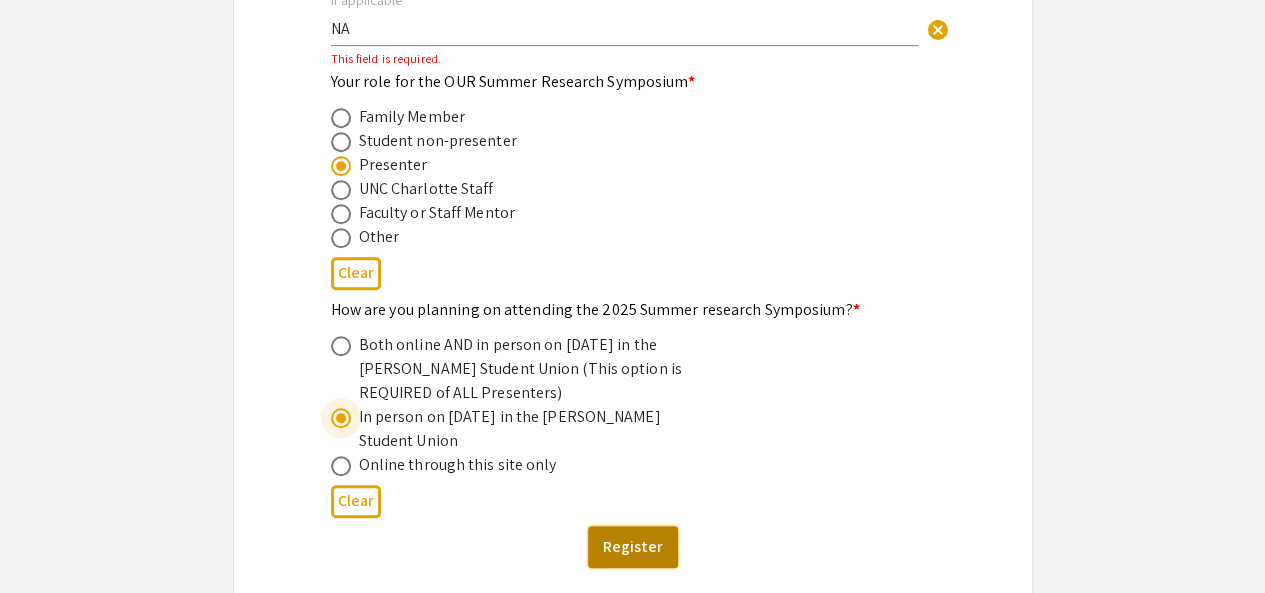 click on "Register" 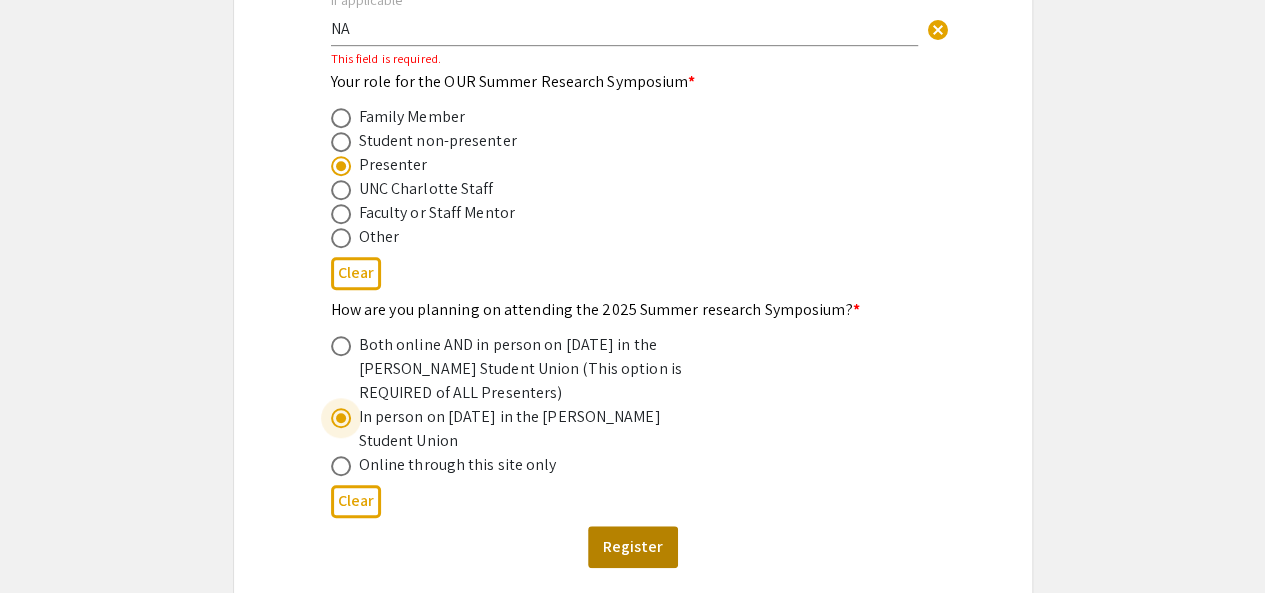 scroll, scrollTop: 0, scrollLeft: 0, axis: both 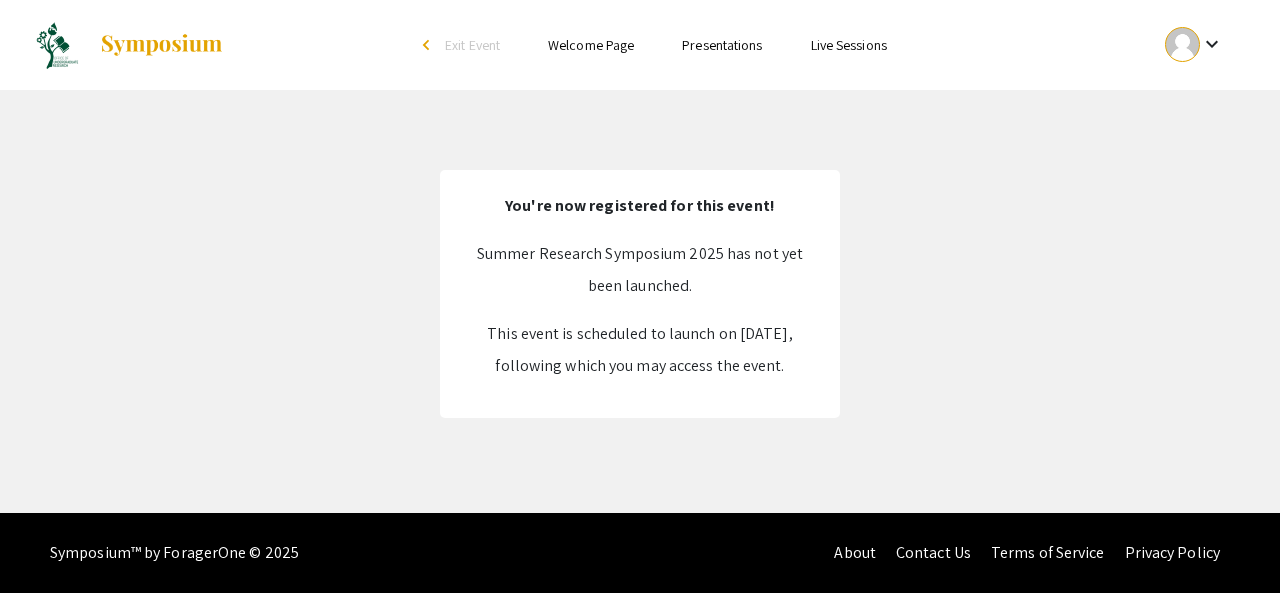 click on "Presentations" at bounding box center [722, 45] 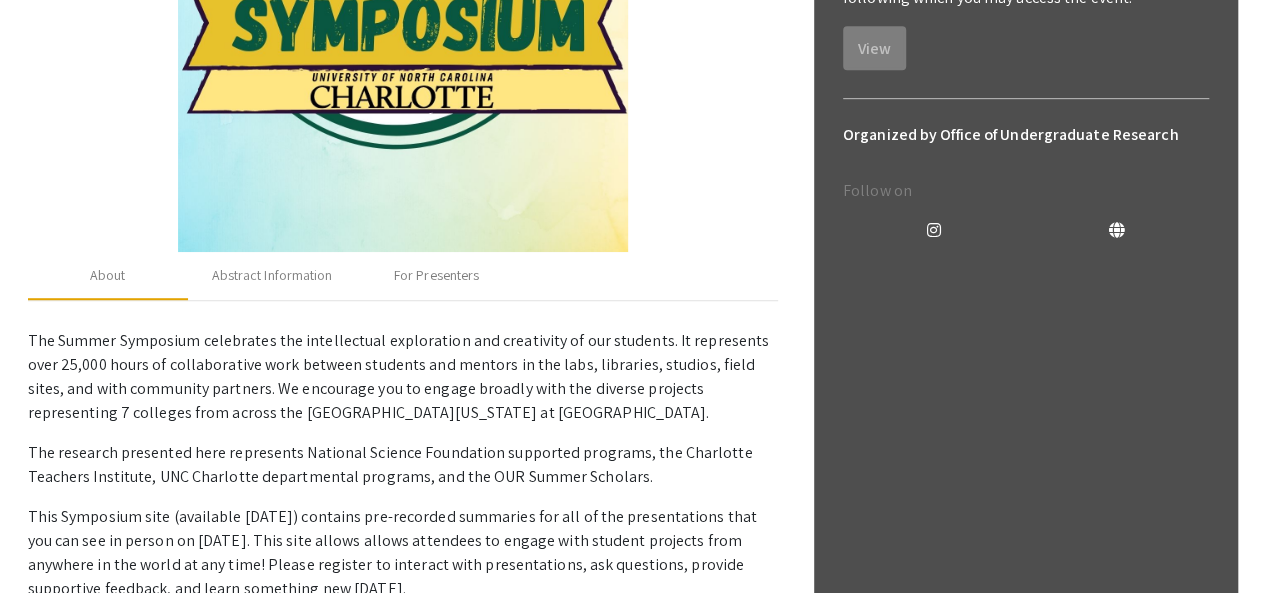 scroll, scrollTop: 670, scrollLeft: 0, axis: vertical 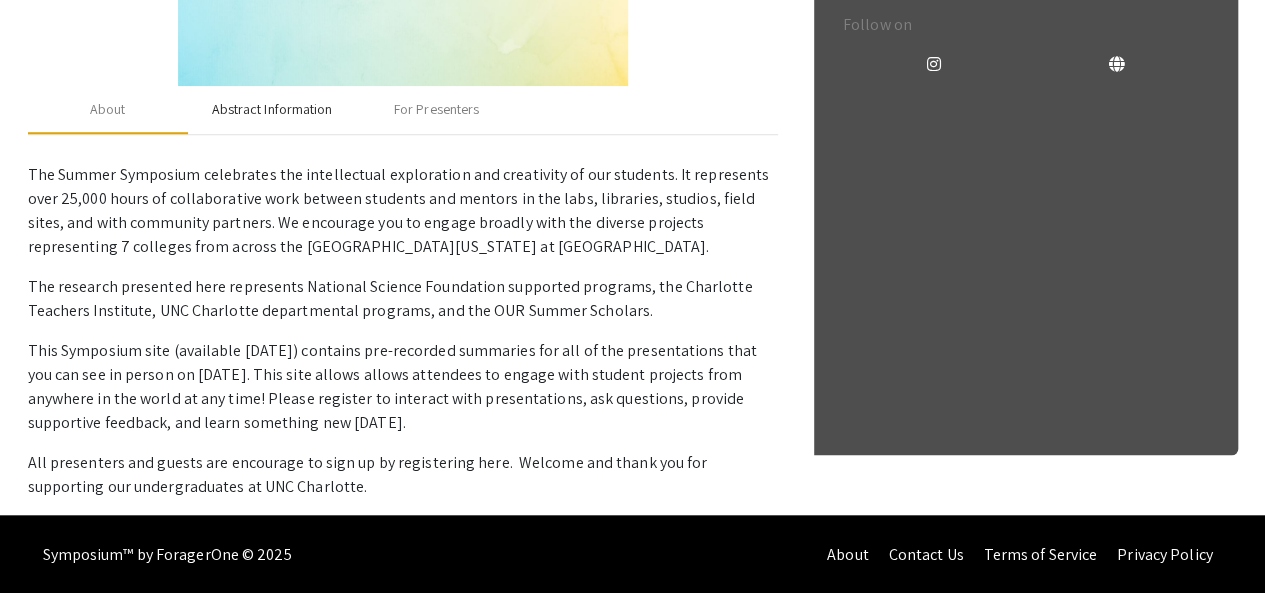 click on "Abstract Information" at bounding box center [272, 109] 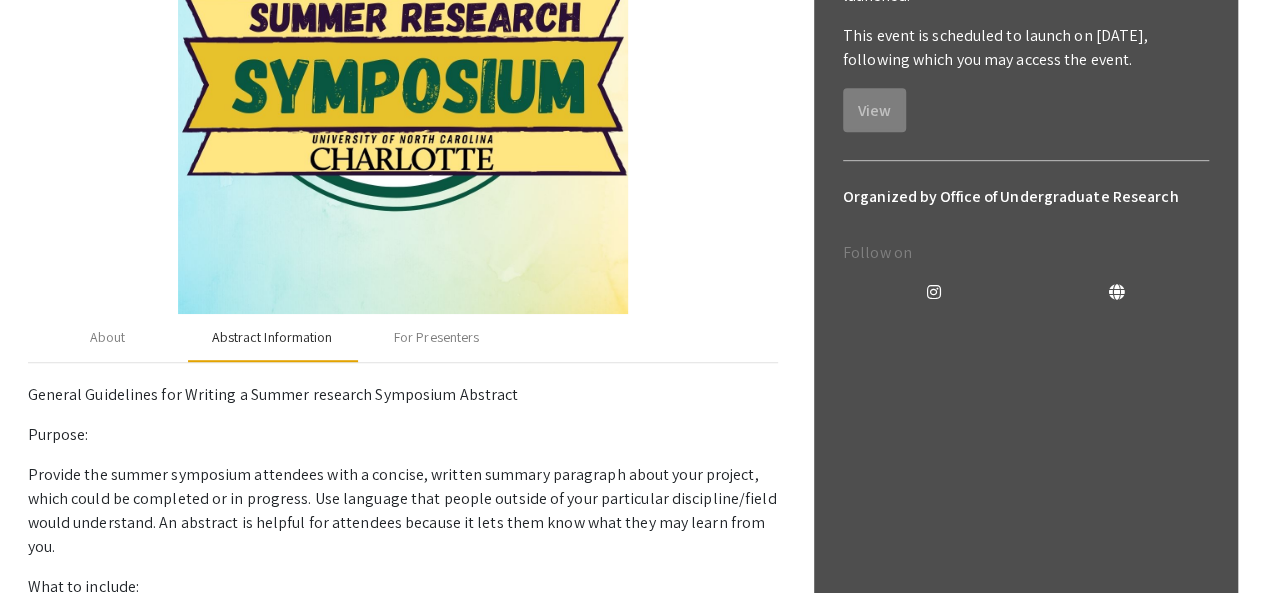 scroll, scrollTop: 434, scrollLeft: 0, axis: vertical 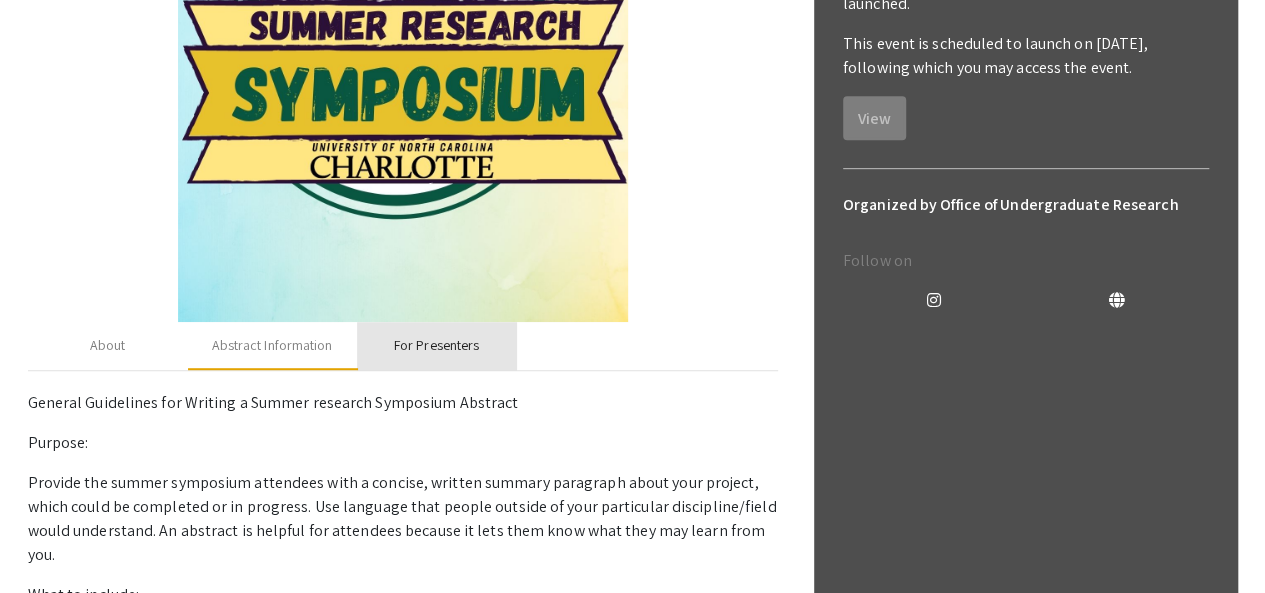 click on "For Presenters" at bounding box center (436, 345) 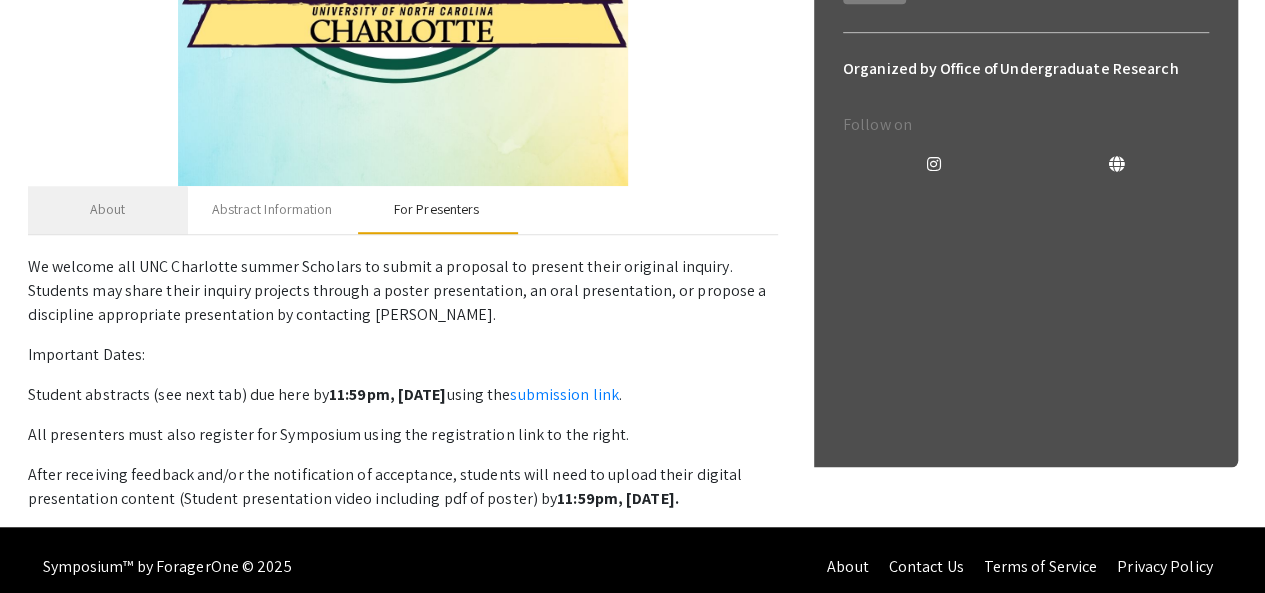 scroll, scrollTop: 582, scrollLeft: 0, axis: vertical 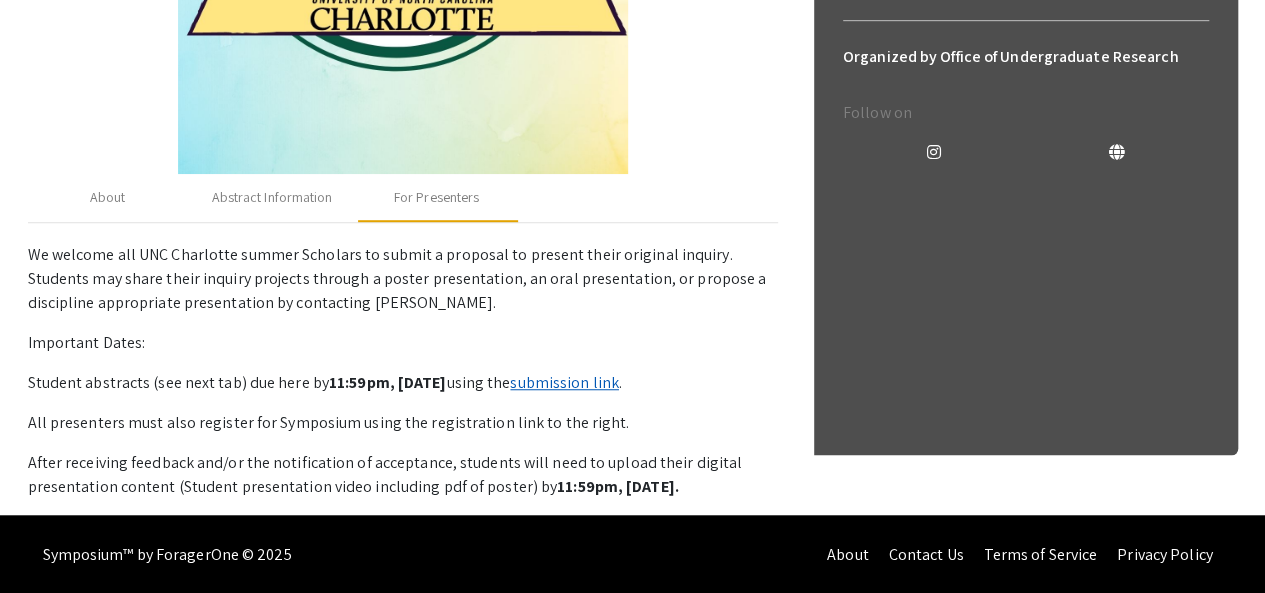 click on "submission link" at bounding box center (564, 382) 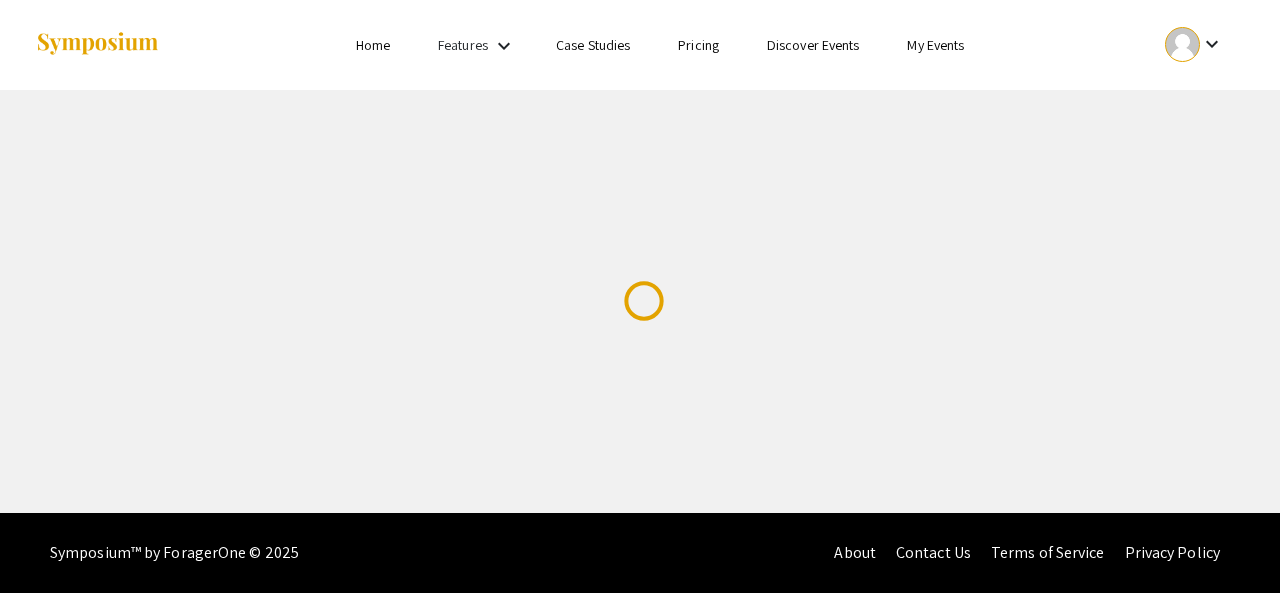 scroll, scrollTop: 0, scrollLeft: 0, axis: both 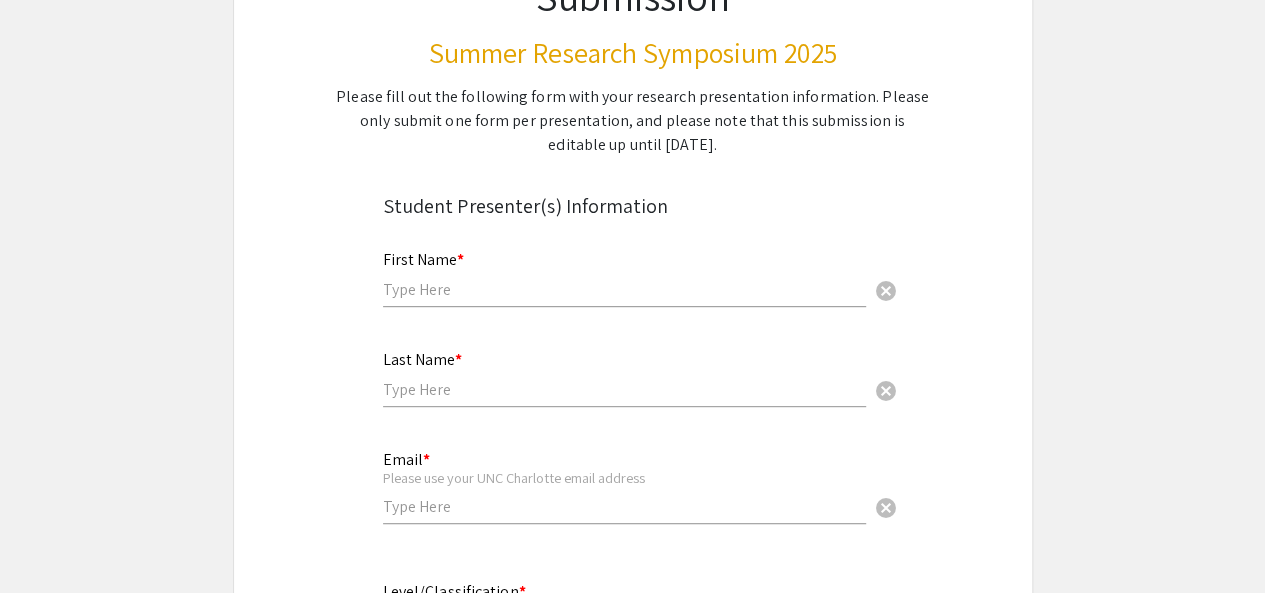 click at bounding box center (624, 289) 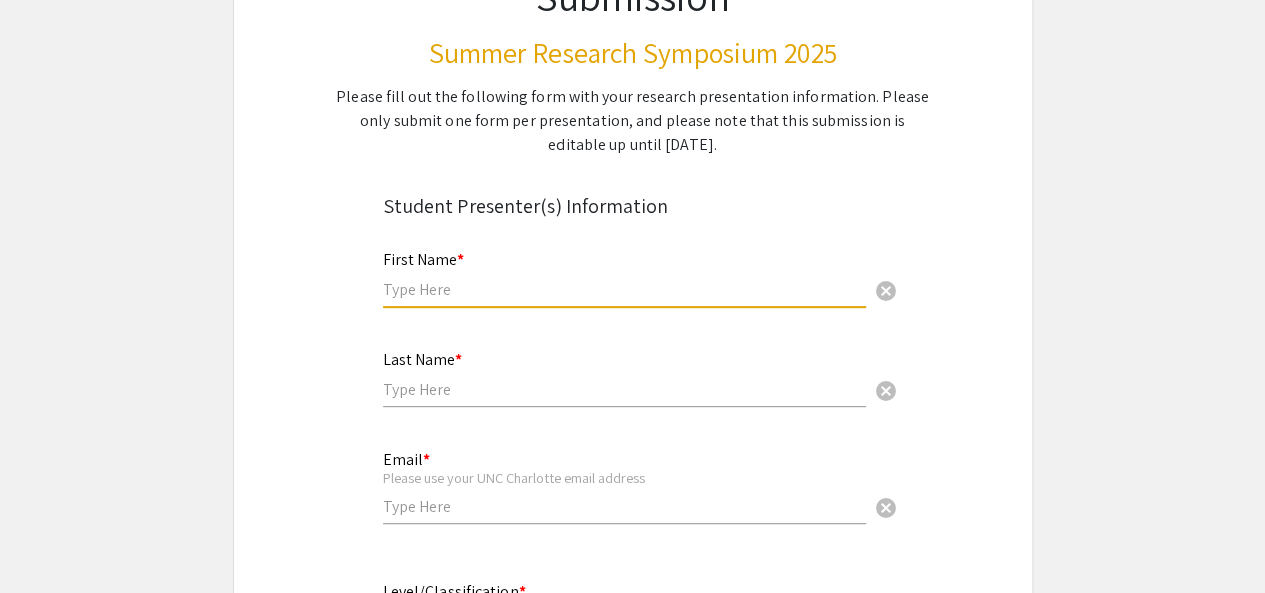 type on "[PERSON_NAME]" 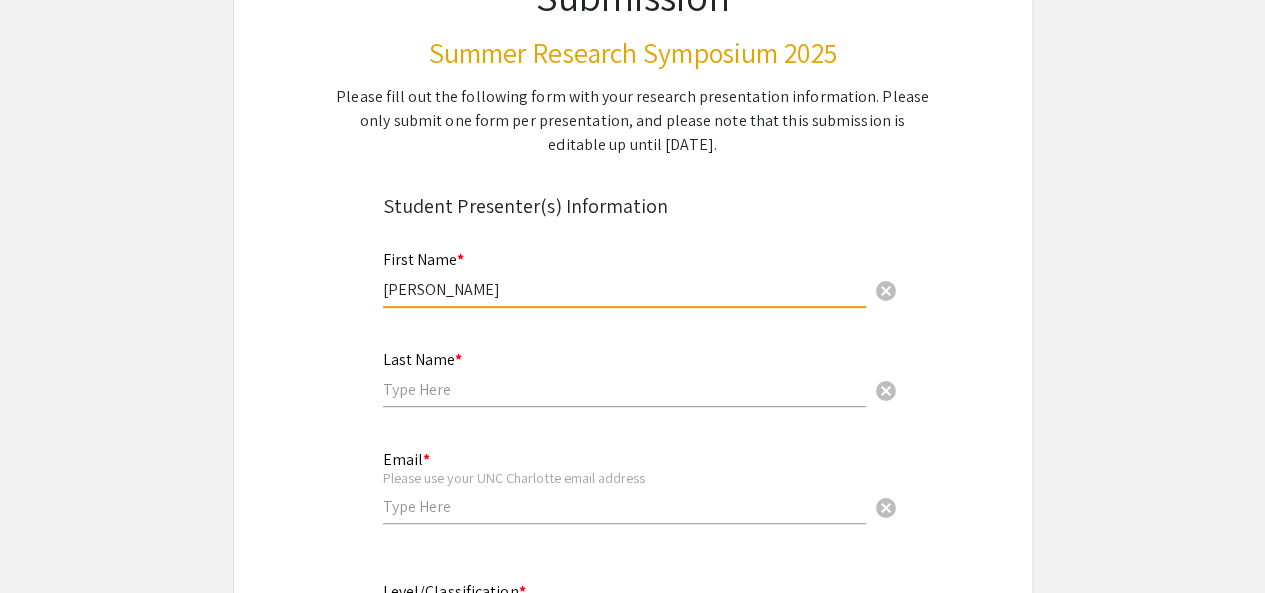 type on "[PERSON_NAME]" 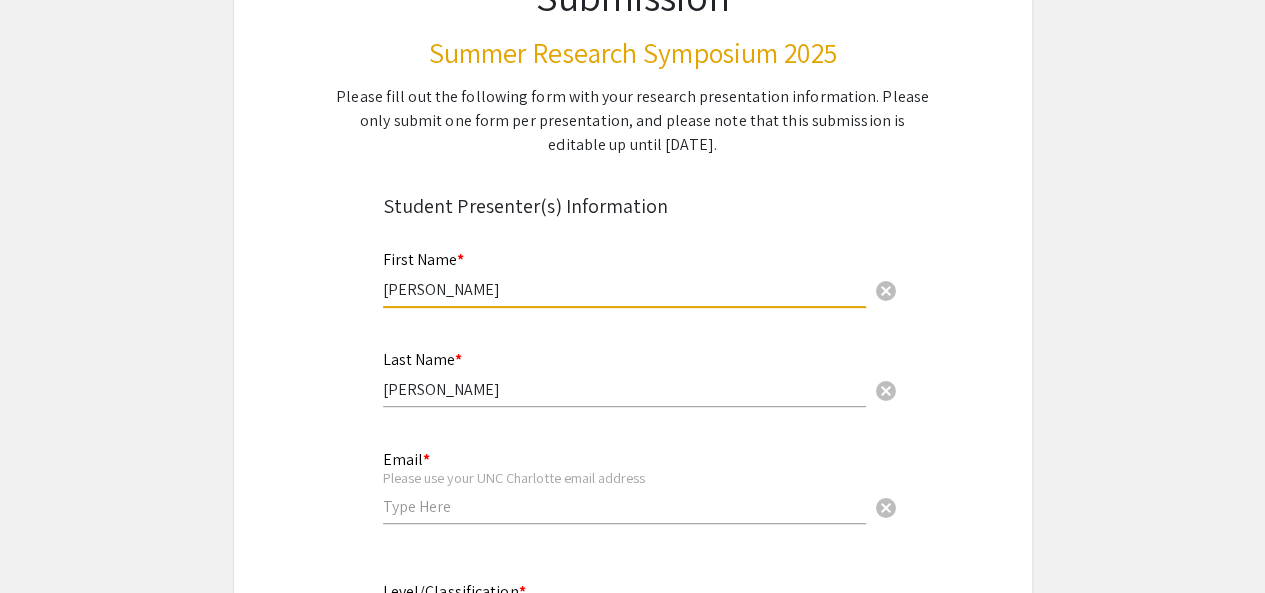 type on "[EMAIL_ADDRESS][DOMAIN_NAME]" 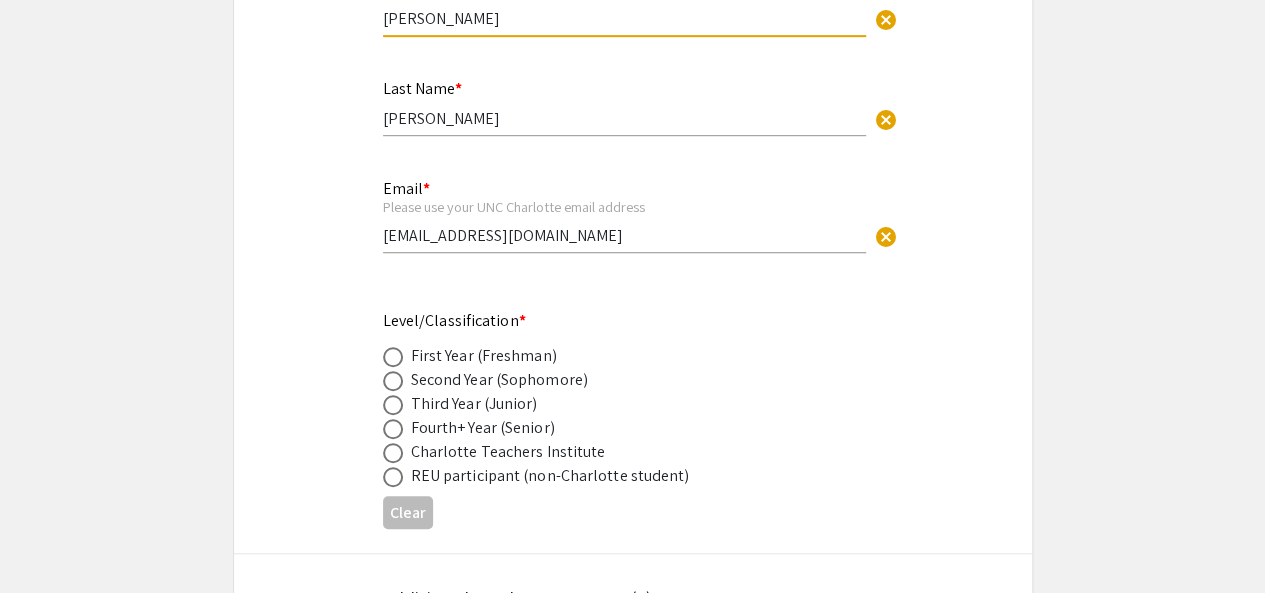 scroll, scrollTop: 510, scrollLeft: 0, axis: vertical 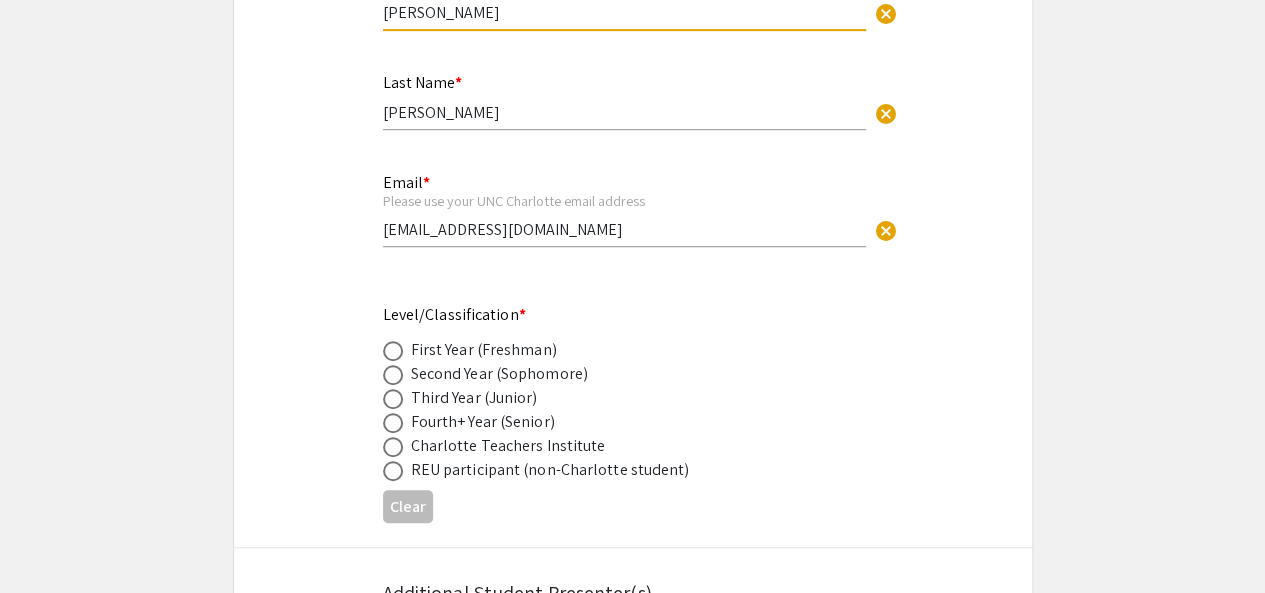 click at bounding box center [393, 471] 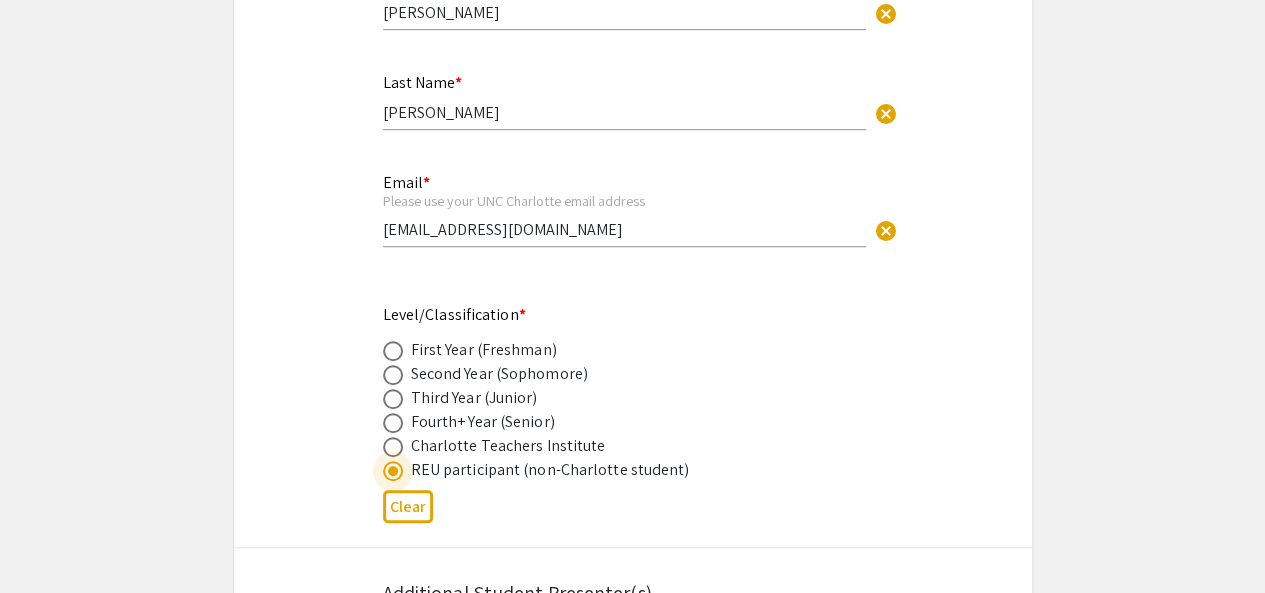 click at bounding box center [393, 447] 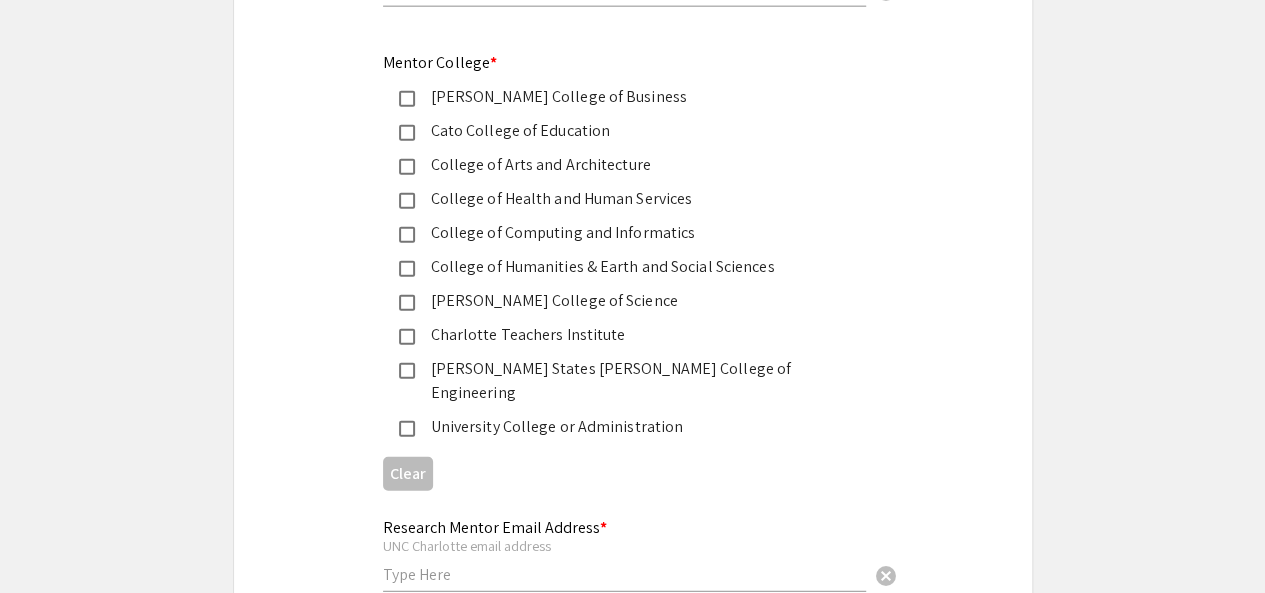 scroll, scrollTop: 2409, scrollLeft: 0, axis: vertical 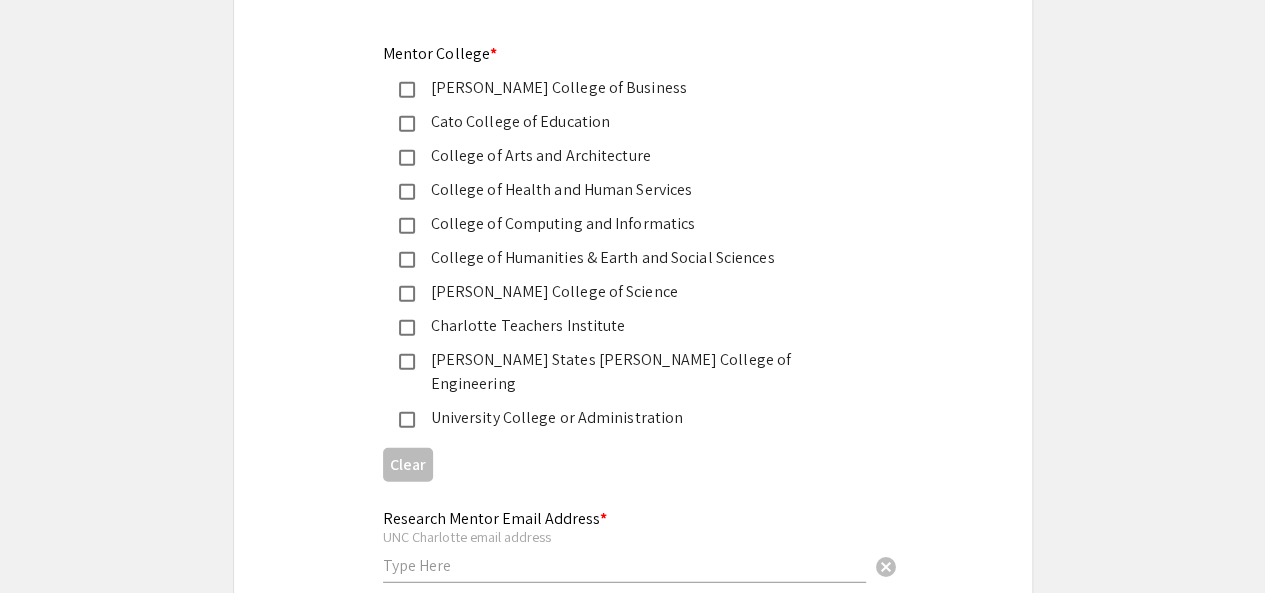 click on "Charlotte Teachers Institute" 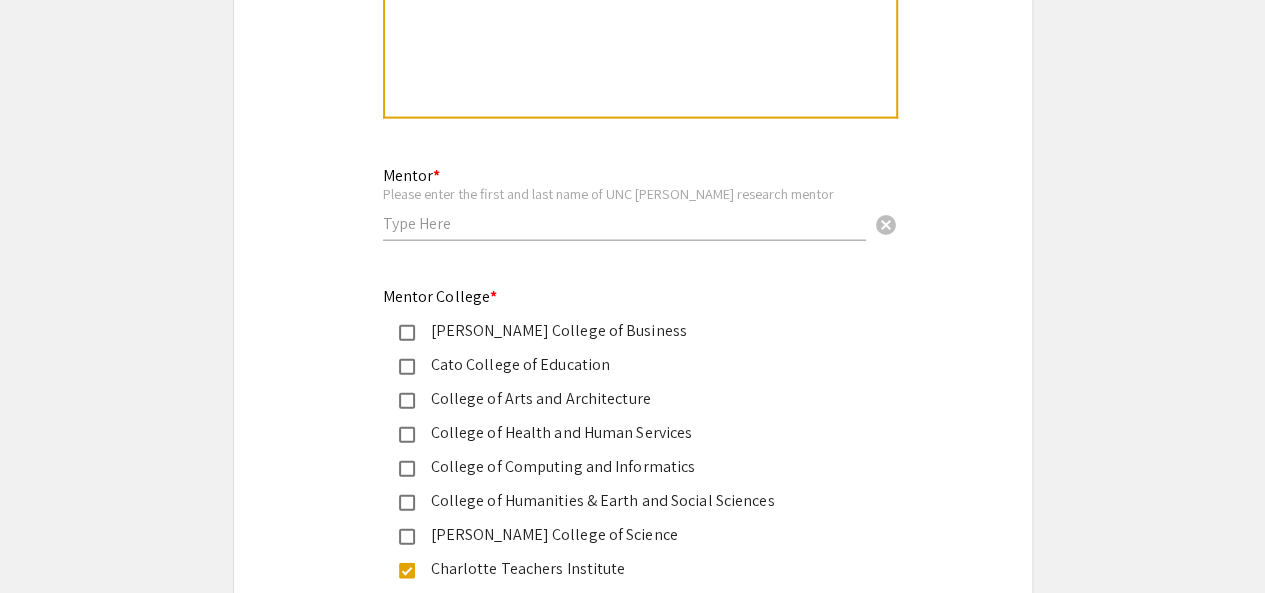 scroll, scrollTop: 2146, scrollLeft: 0, axis: vertical 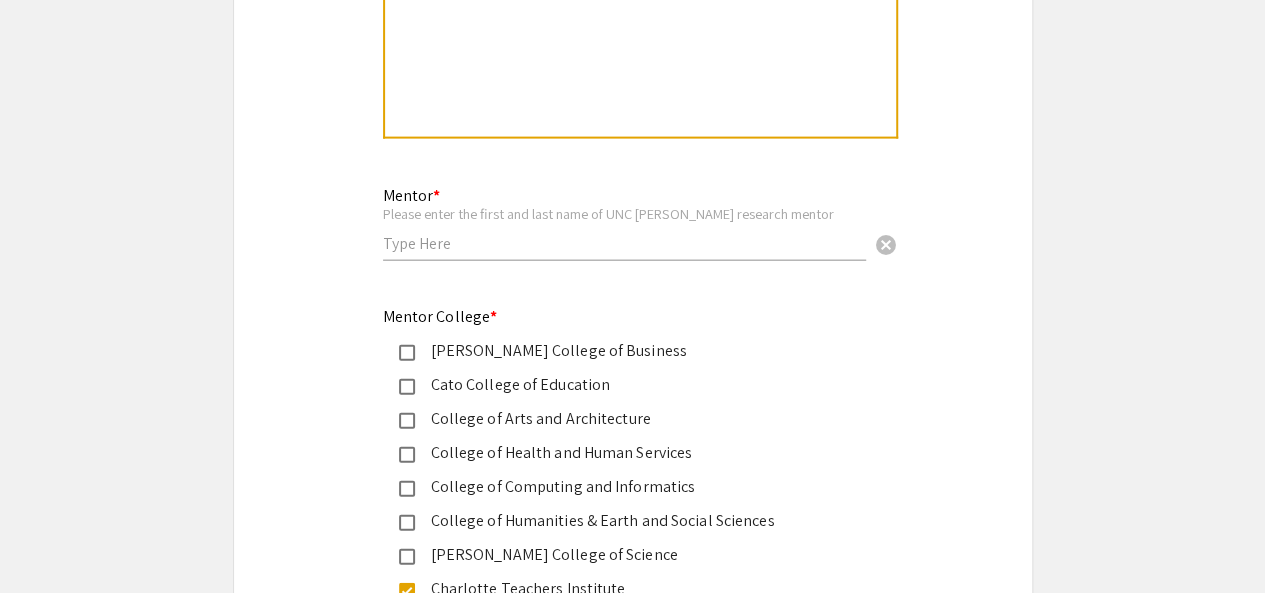 click at bounding box center [624, 243] 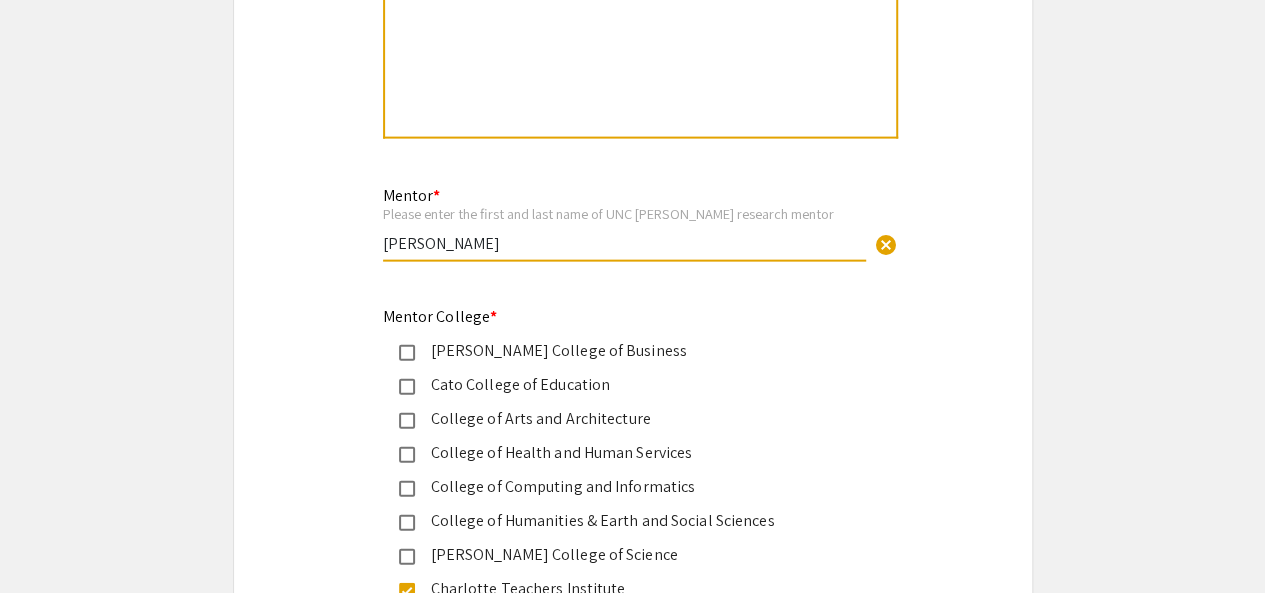 type on "[PERSON_NAME]" 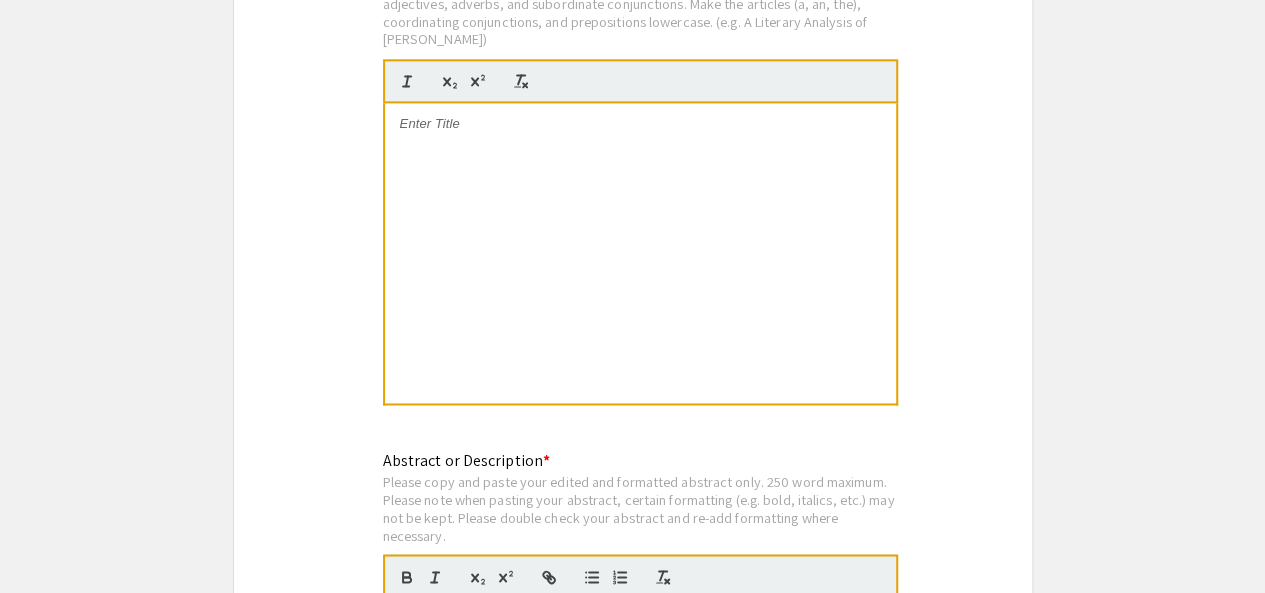 scroll, scrollTop: 1383, scrollLeft: 0, axis: vertical 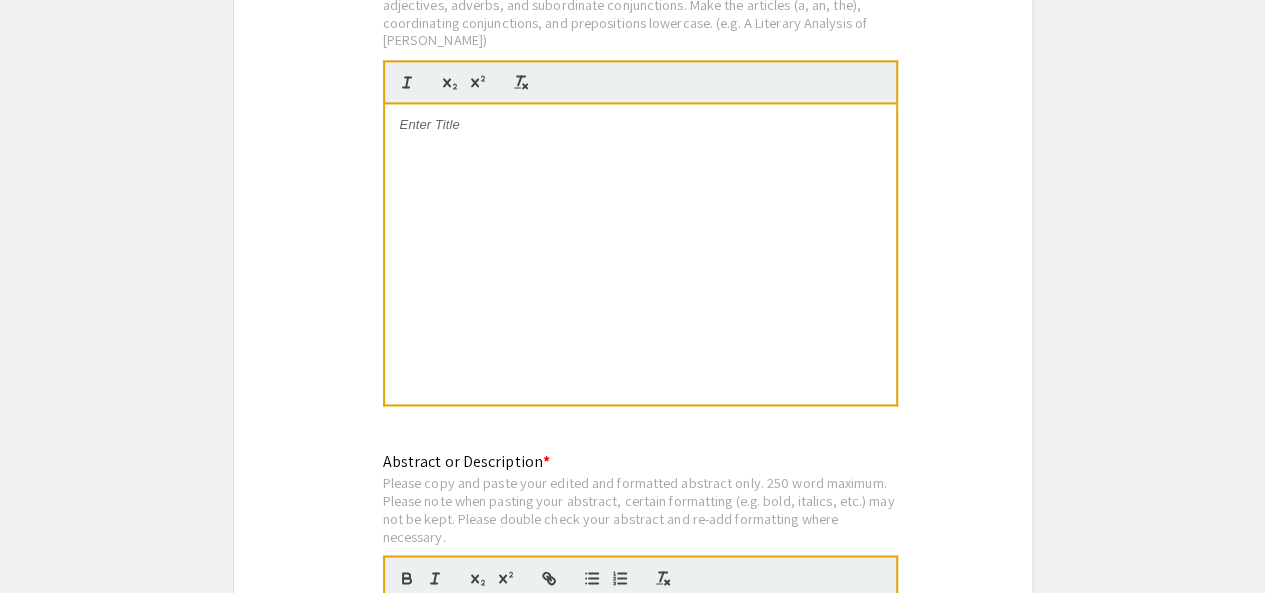 click at bounding box center [640, 254] 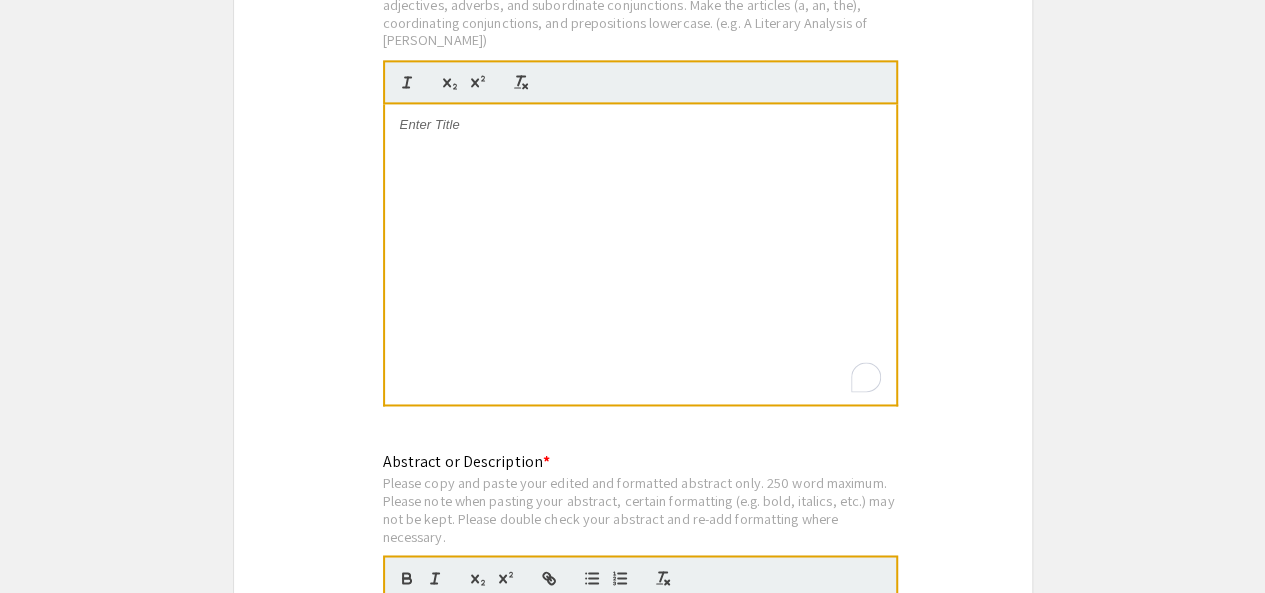 paste 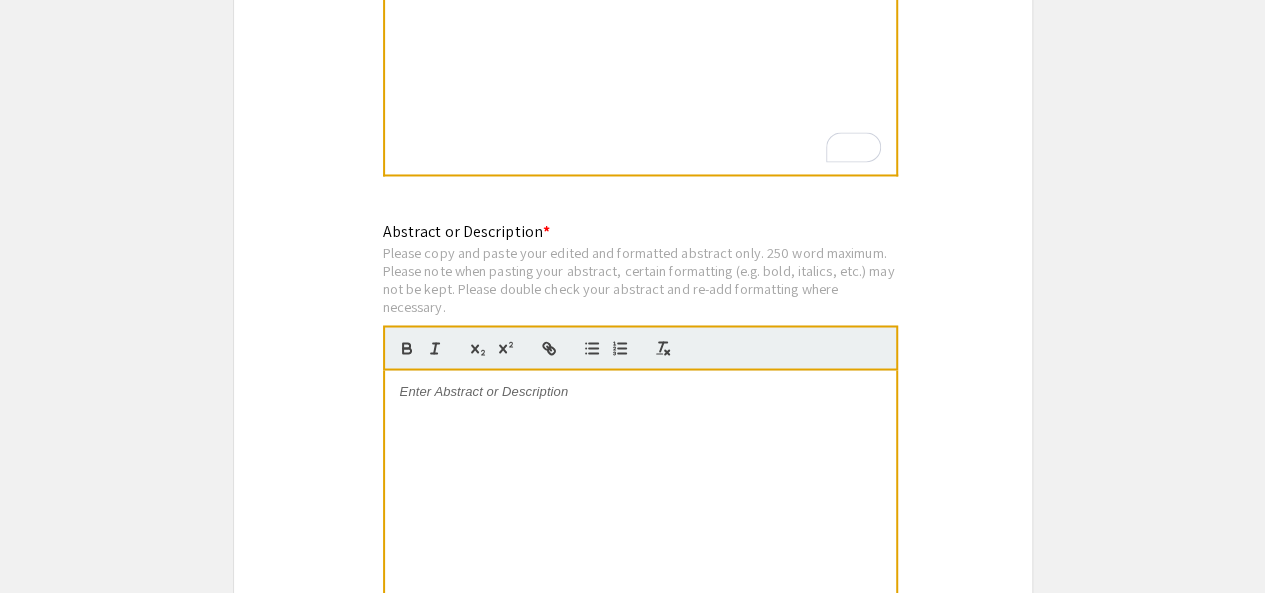 scroll, scrollTop: 1616, scrollLeft: 0, axis: vertical 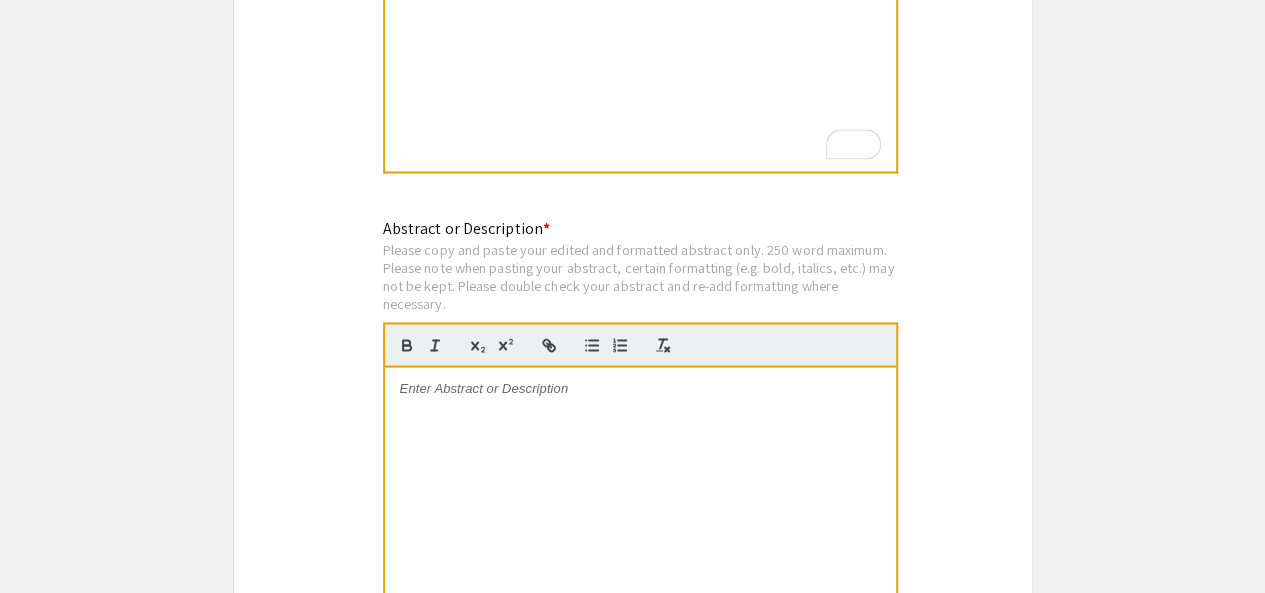 click at bounding box center [640, 517] 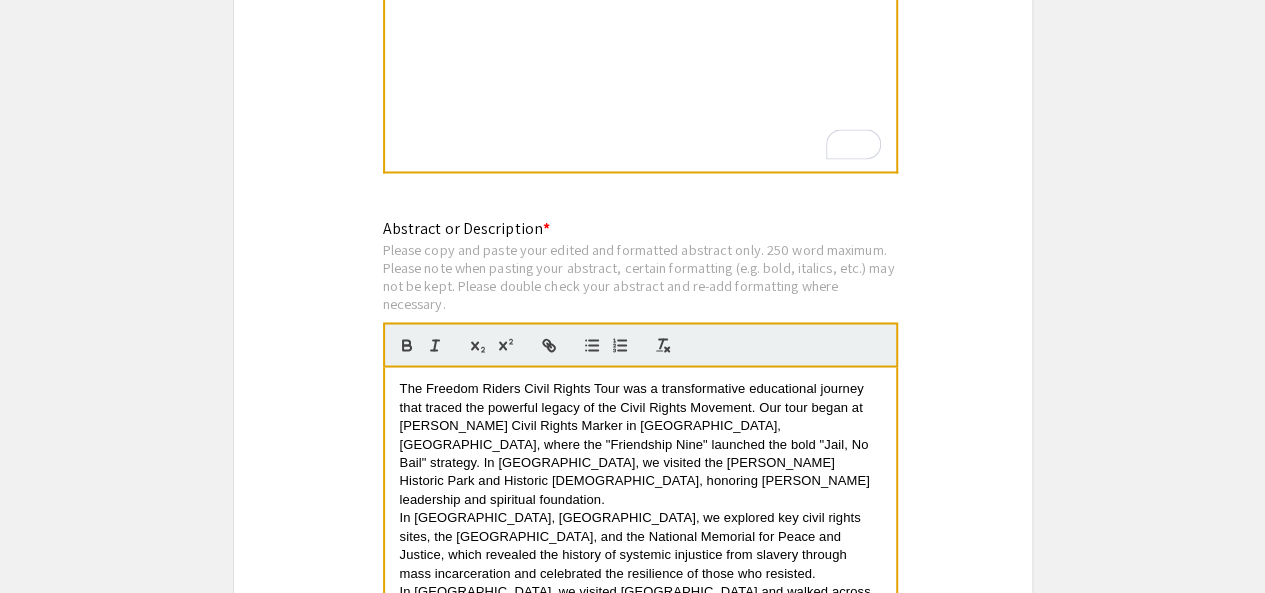 scroll, scrollTop: 171, scrollLeft: 0, axis: vertical 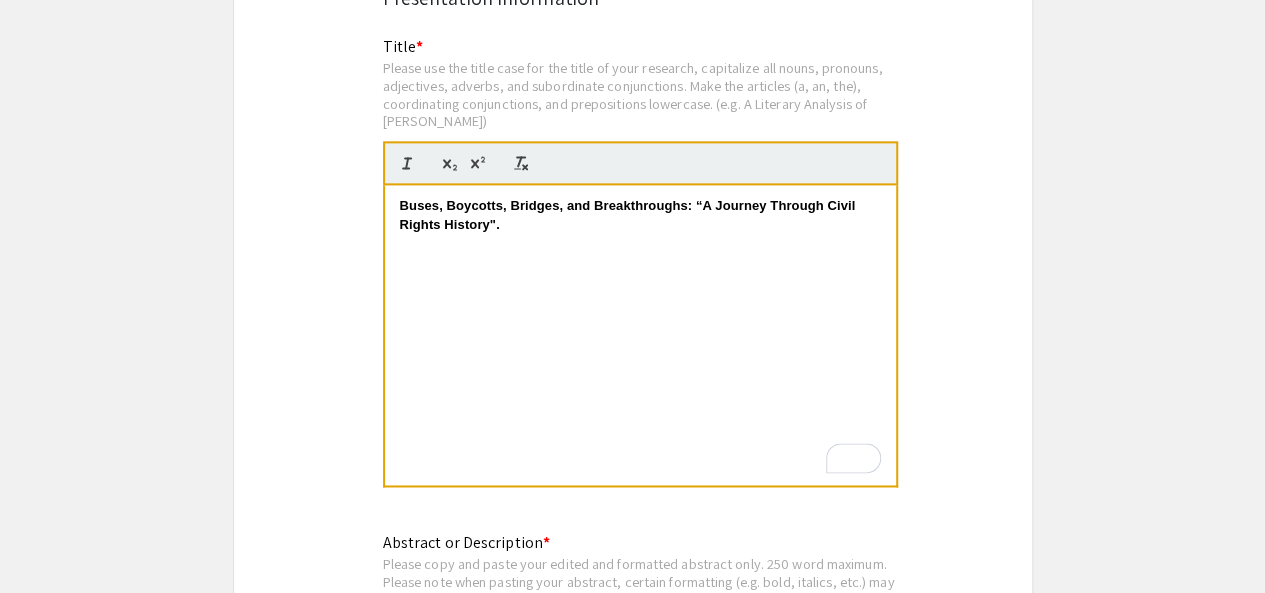 click at bounding box center (640, 243) 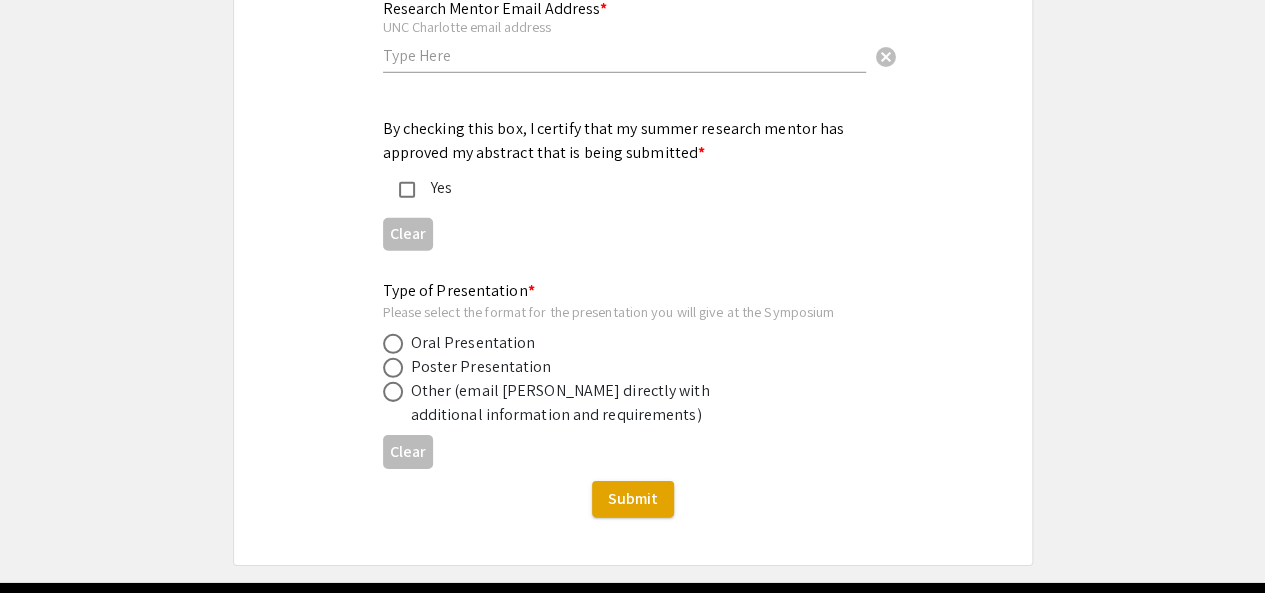 scroll, scrollTop: 2948, scrollLeft: 0, axis: vertical 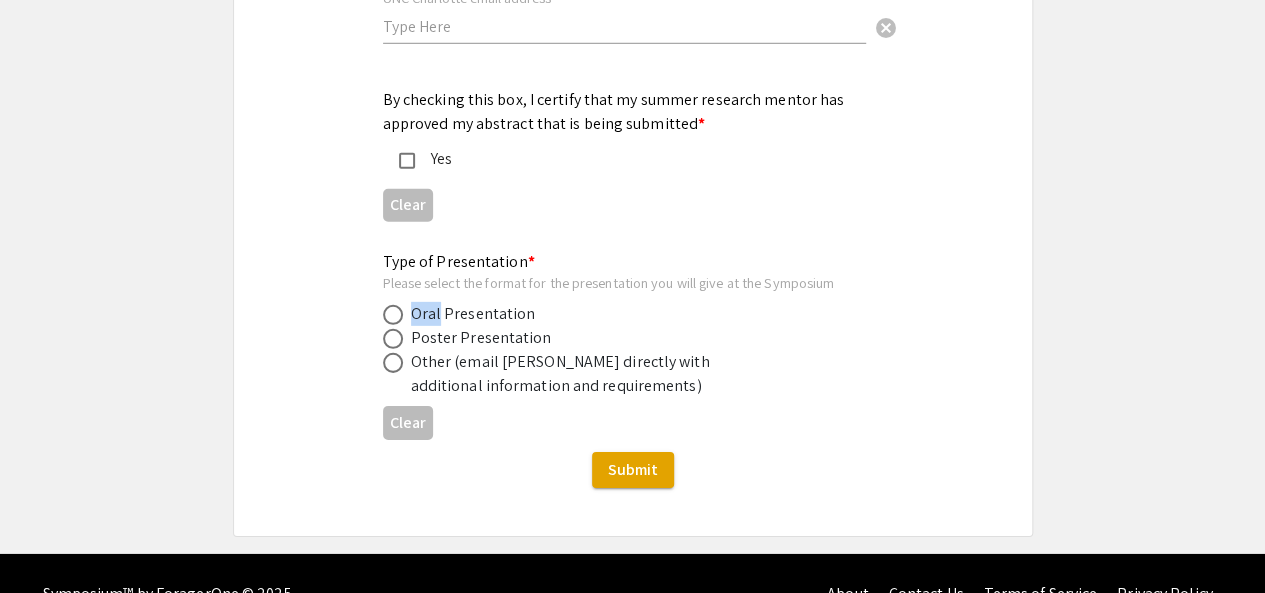 click on "By checking this box, I certify that my summer research mentor has approved my abstract that is being submitted *  Yes   Clear" 